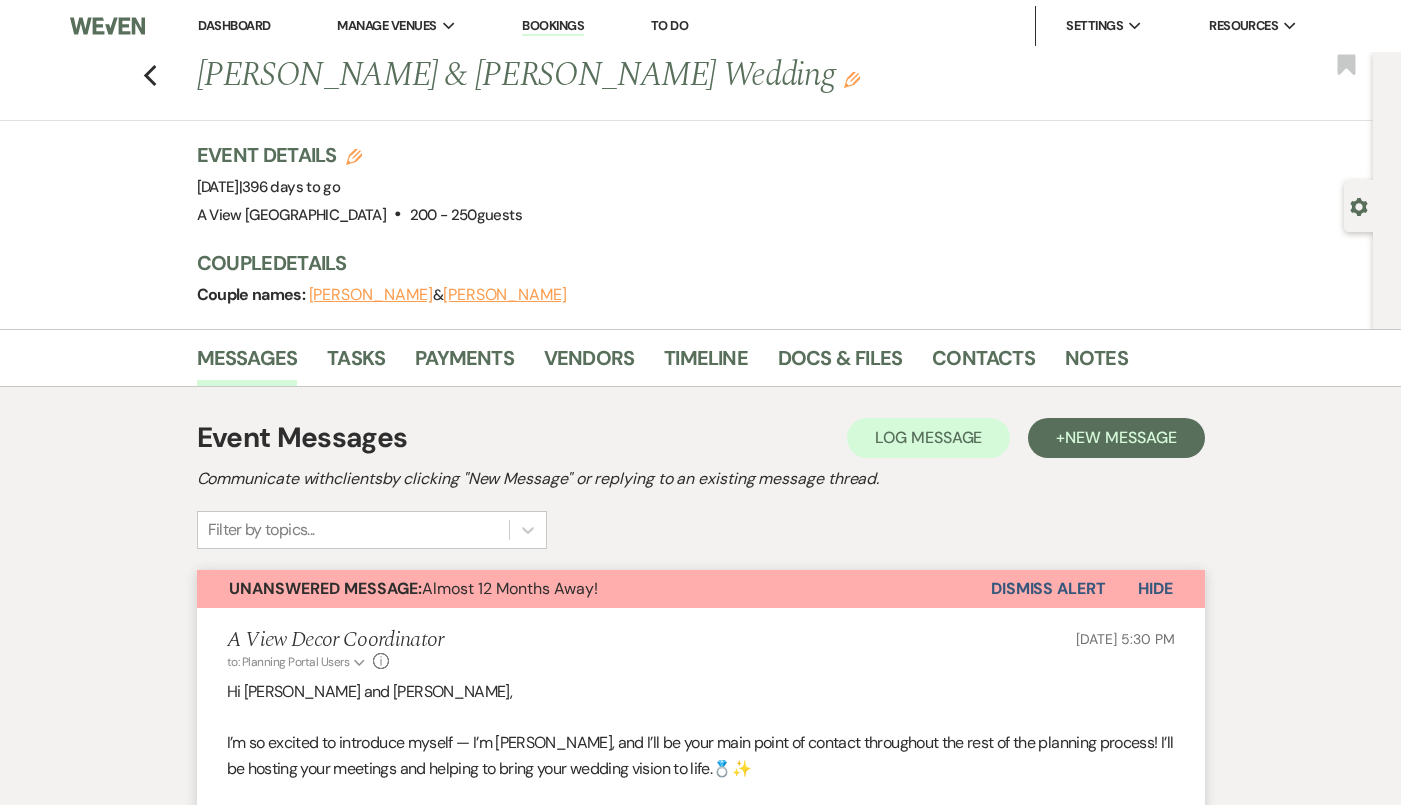scroll, scrollTop: 3702, scrollLeft: 0, axis: vertical 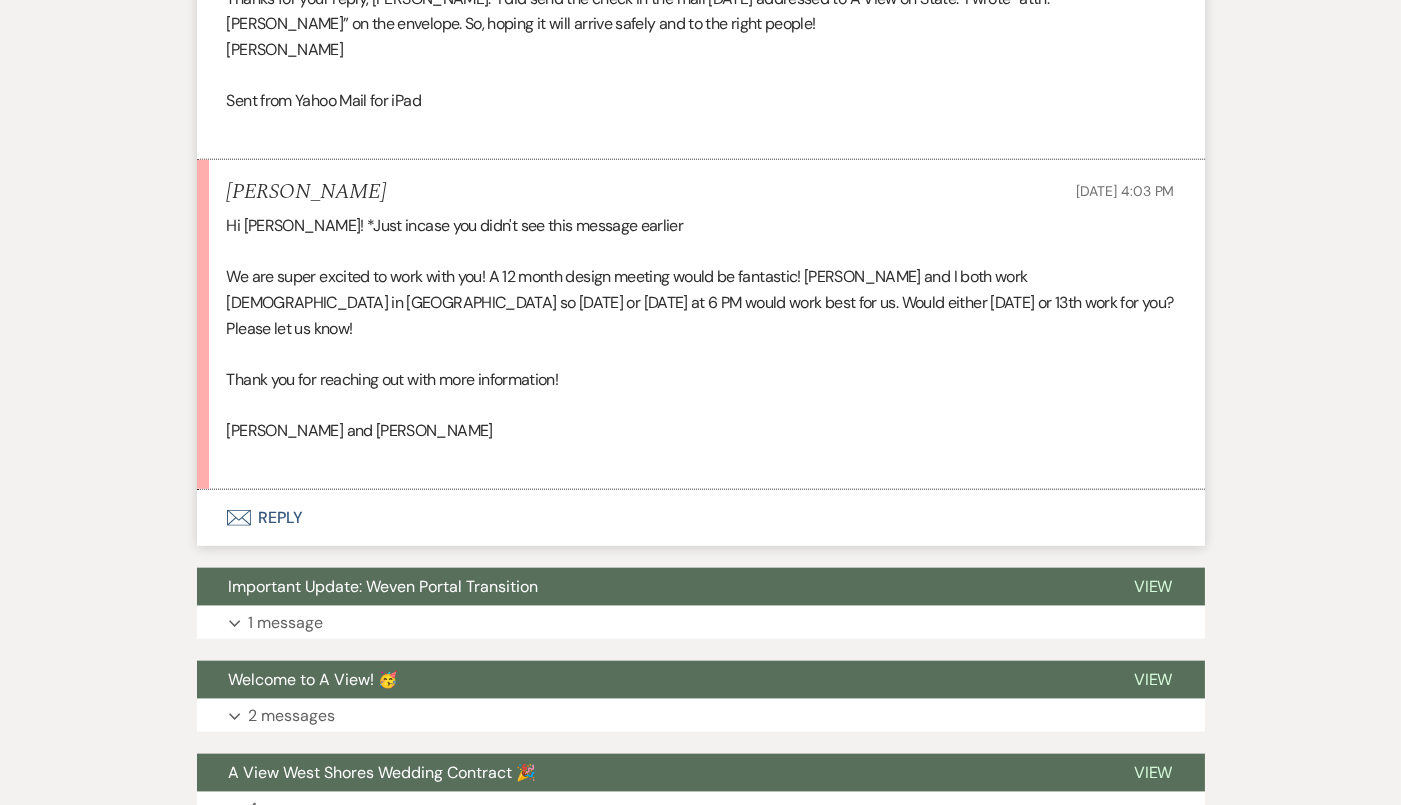 click on "Envelope Reply" at bounding box center (701, 518) 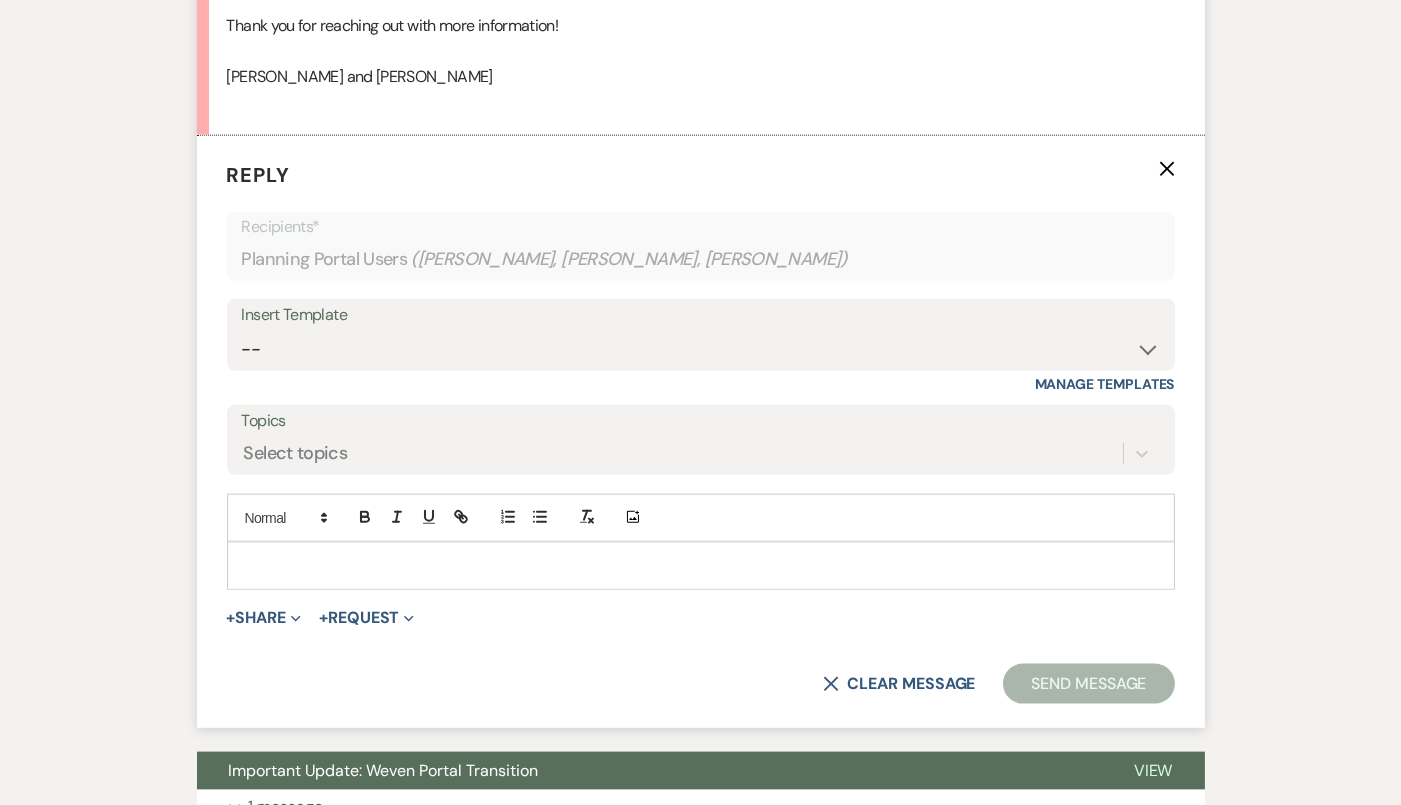 scroll, scrollTop: 4158, scrollLeft: 0, axis: vertical 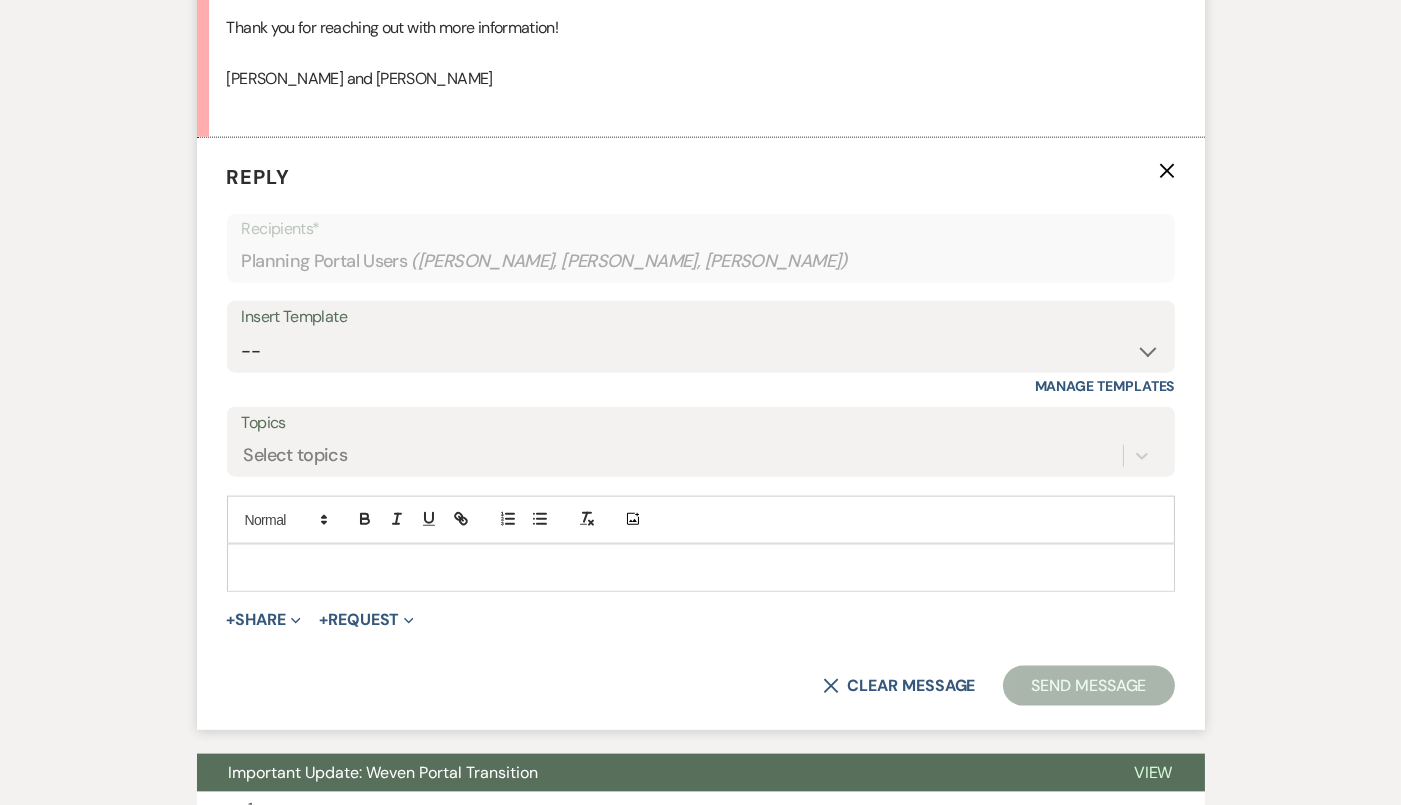 click at bounding box center [701, 568] 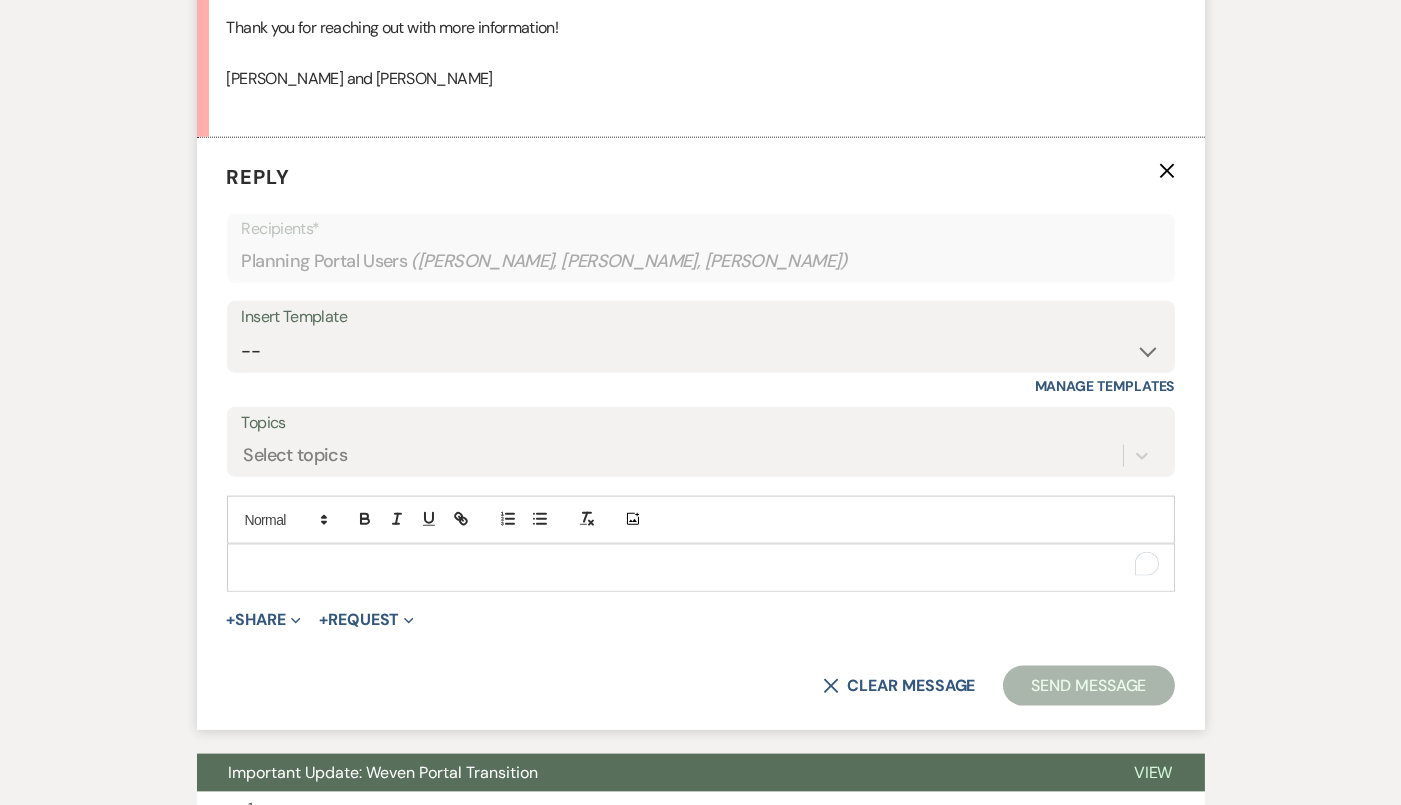 type 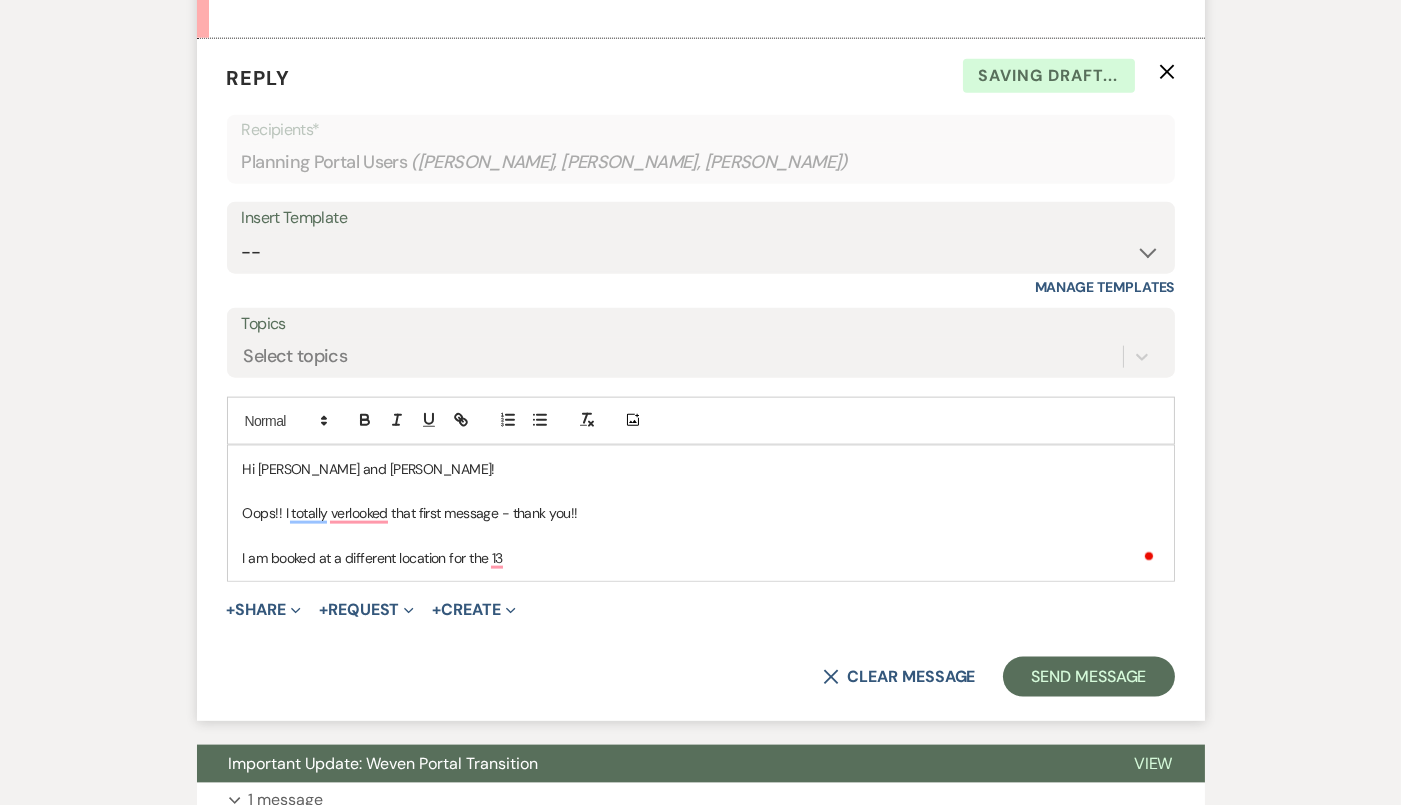 scroll, scrollTop: 4273, scrollLeft: 0, axis: vertical 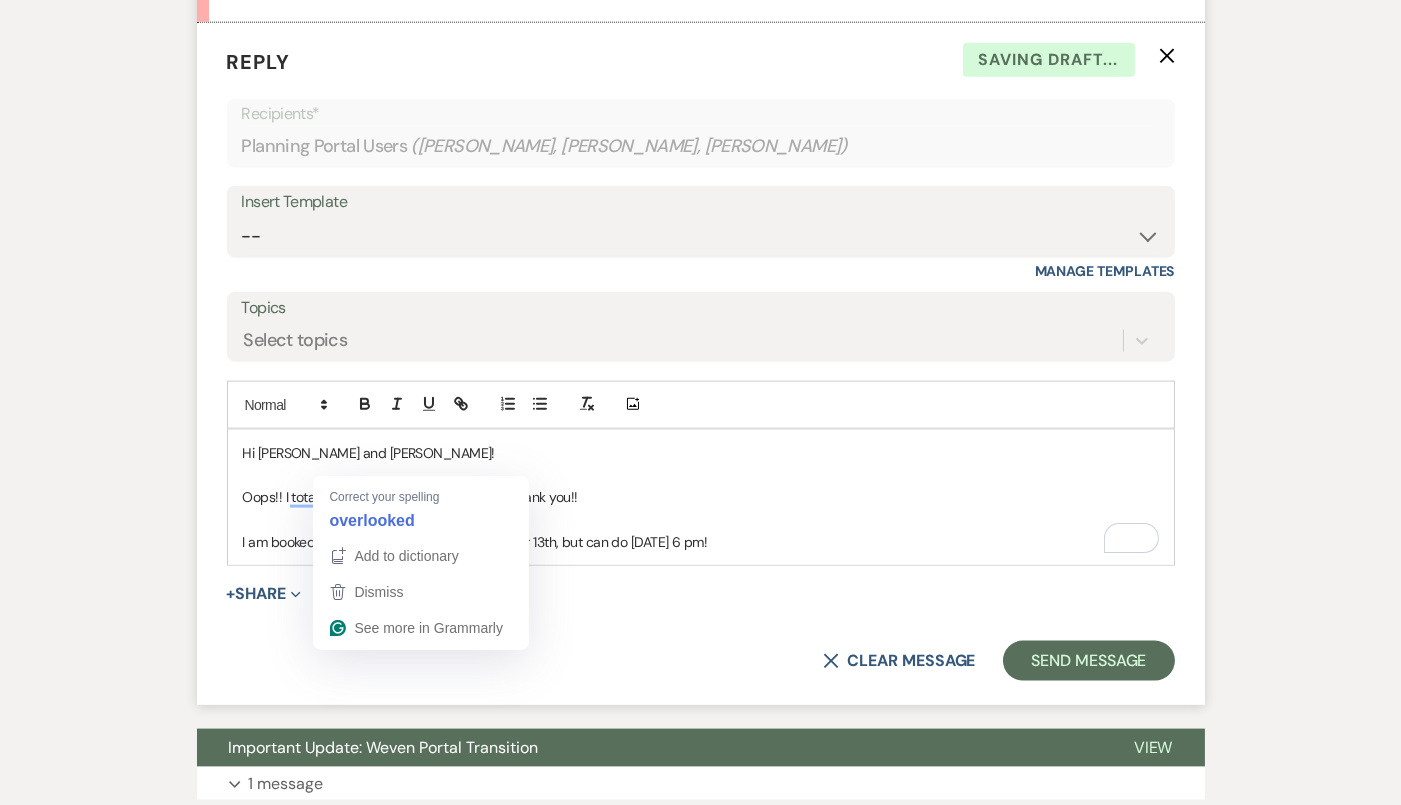 click on "Oops!! I totally verlooked that first message - thank you!!" at bounding box center [701, 497] 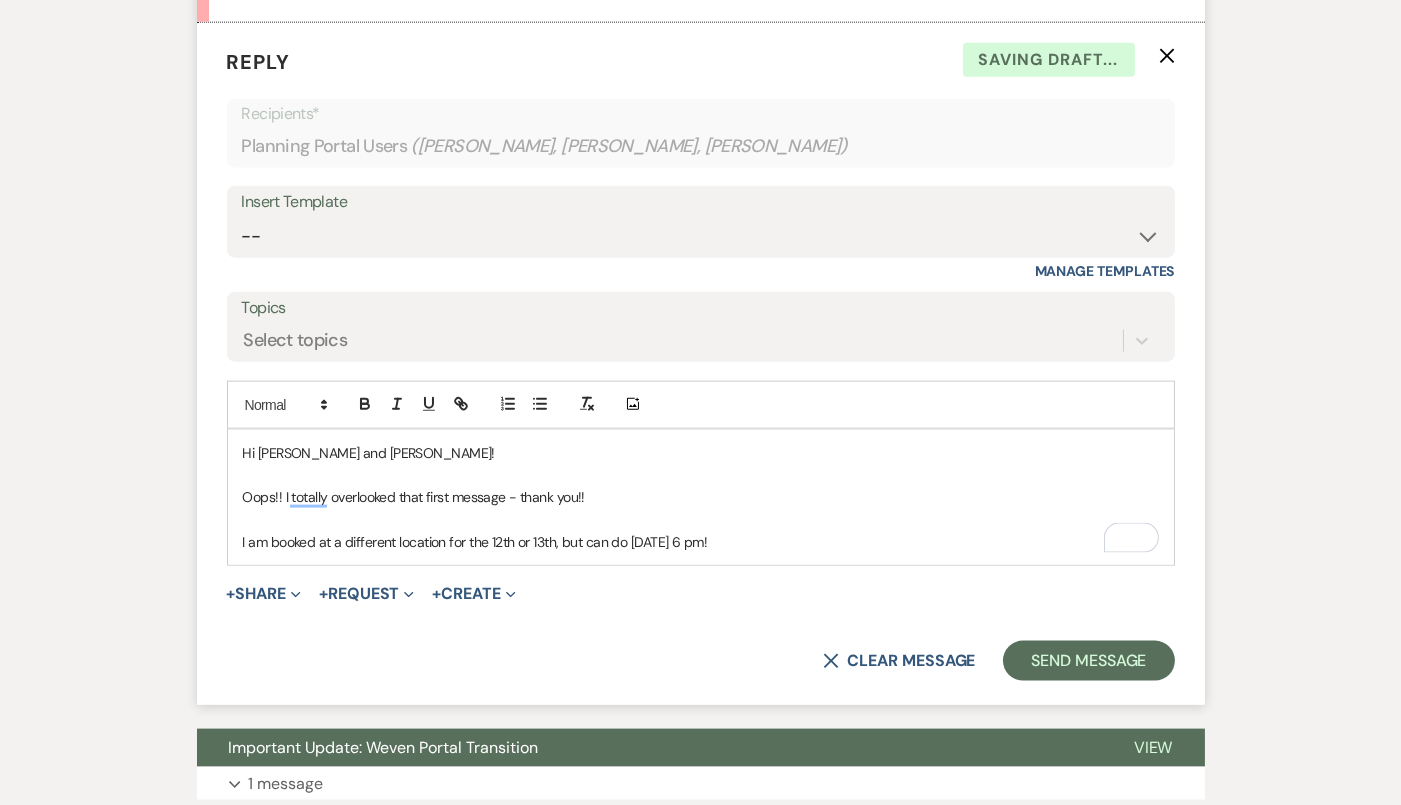 click at bounding box center [701, 475] 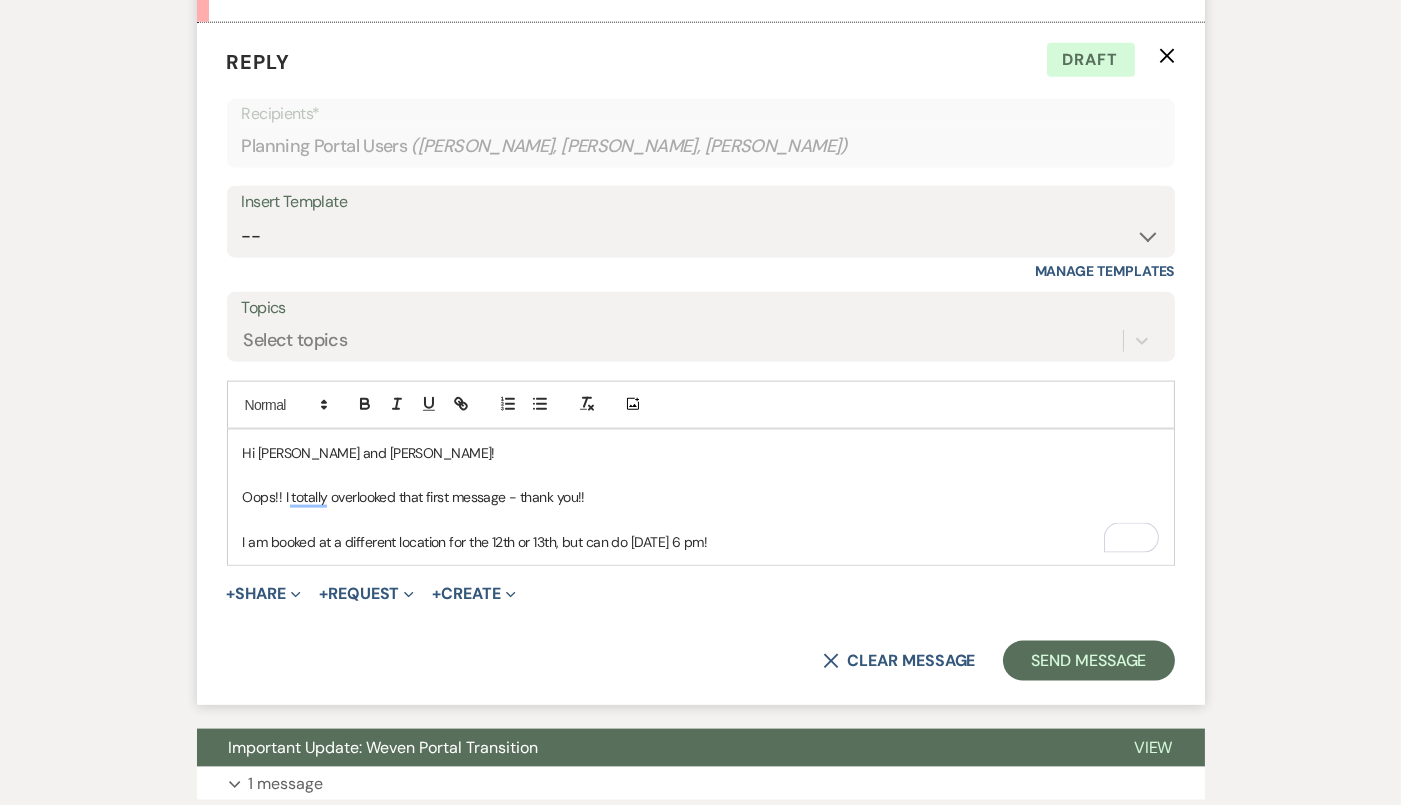 click on "Hi [PERSON_NAME] and [PERSON_NAME]!  Oops!! I totally overlooked that first message - thank you!!  I am booked at a different location for the 12th or 13th, but can do [DATE] 6 pm!" at bounding box center [701, 498] 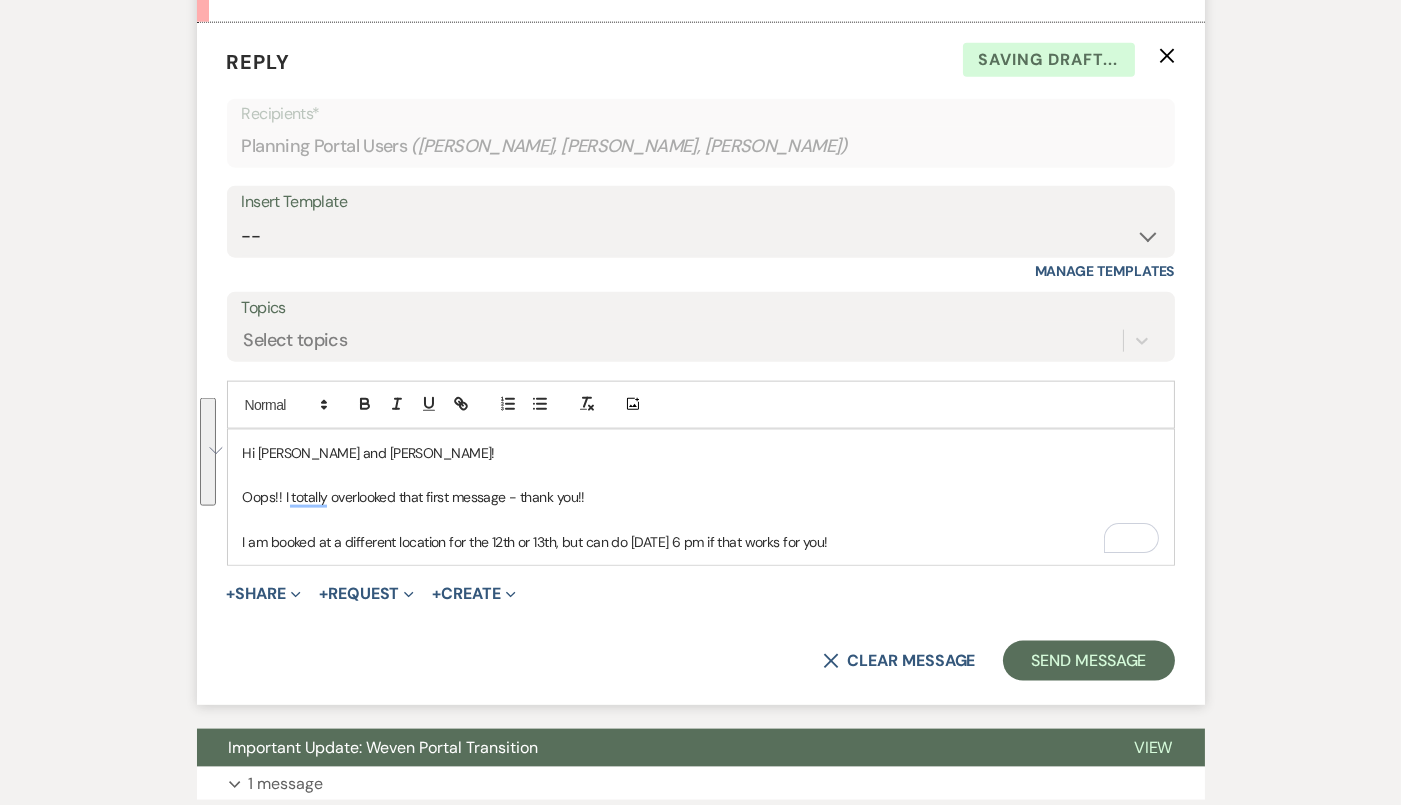drag, startPoint x: 919, startPoint y: 503, endPoint x: 110, endPoint y: 386, distance: 817.4167 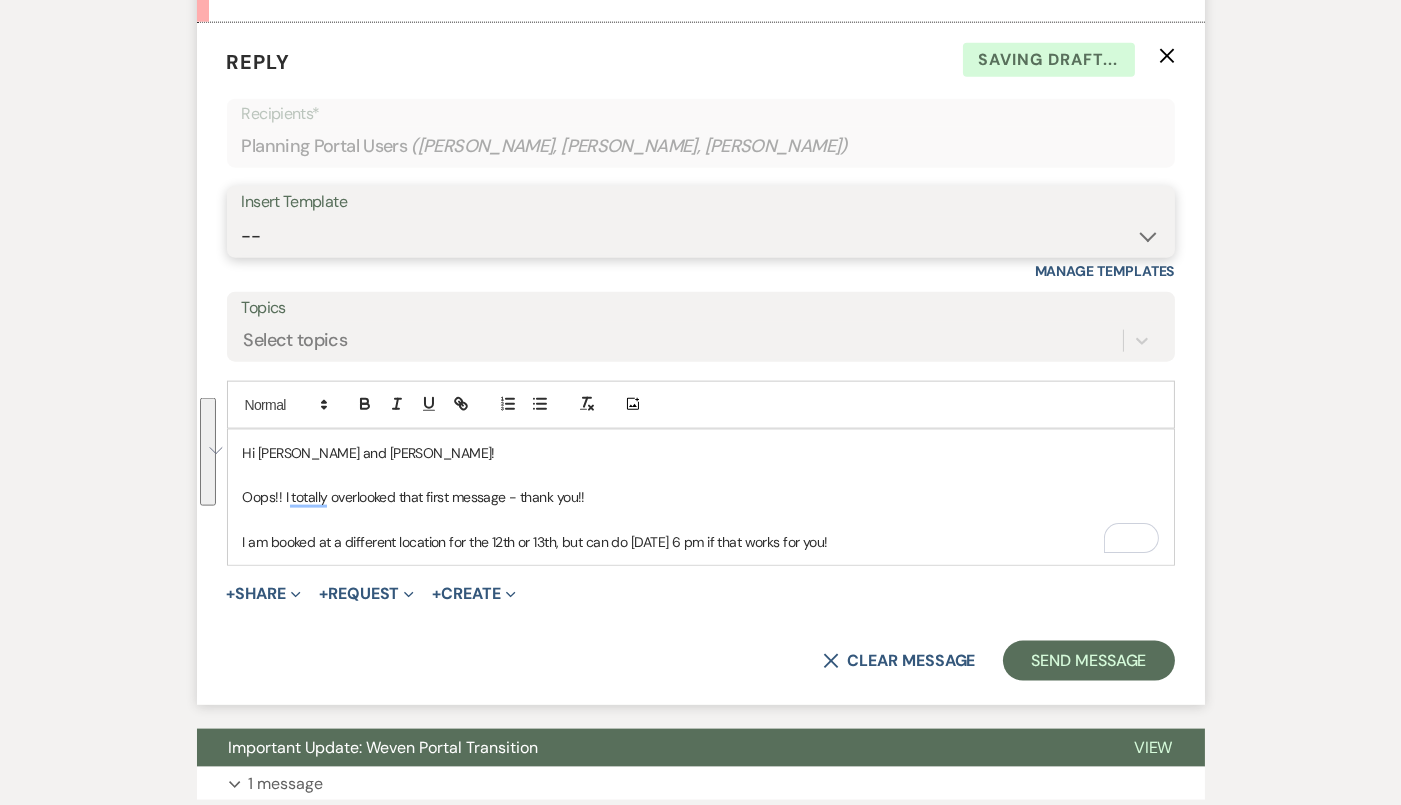 click on "-- Tour Confirmation Contract (Pre-Booked Leads) Out of office Inquiry Email All 3 Venues Inquiry Welcome Email Pharna  Initial Inquiry Follow Up Say YES to the Venue!  [PERSON_NAME] Tour Follow Up - A Special Note from A View  Brochure Download Follow Up A View on State - Drop Box 12 M Payment - PC 8 M Meeting - PC 3 M - PC Final - PC Final - PC [PERSON_NAME] Signature Del & PC  [PERSON_NAME] Signature LL Signature Lead Follow Up 2nd Lead Follow Up" at bounding box center (701, 236) 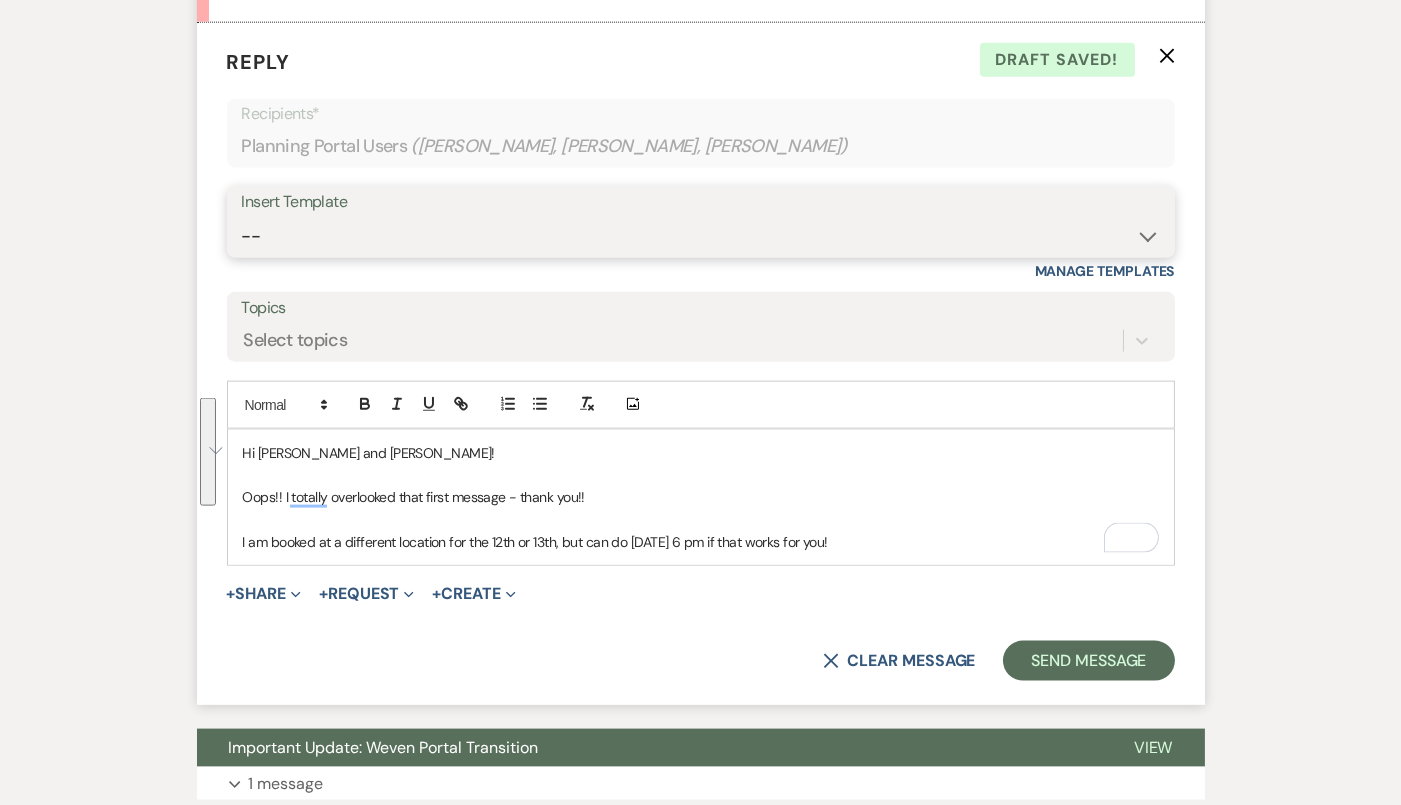 select on "4160" 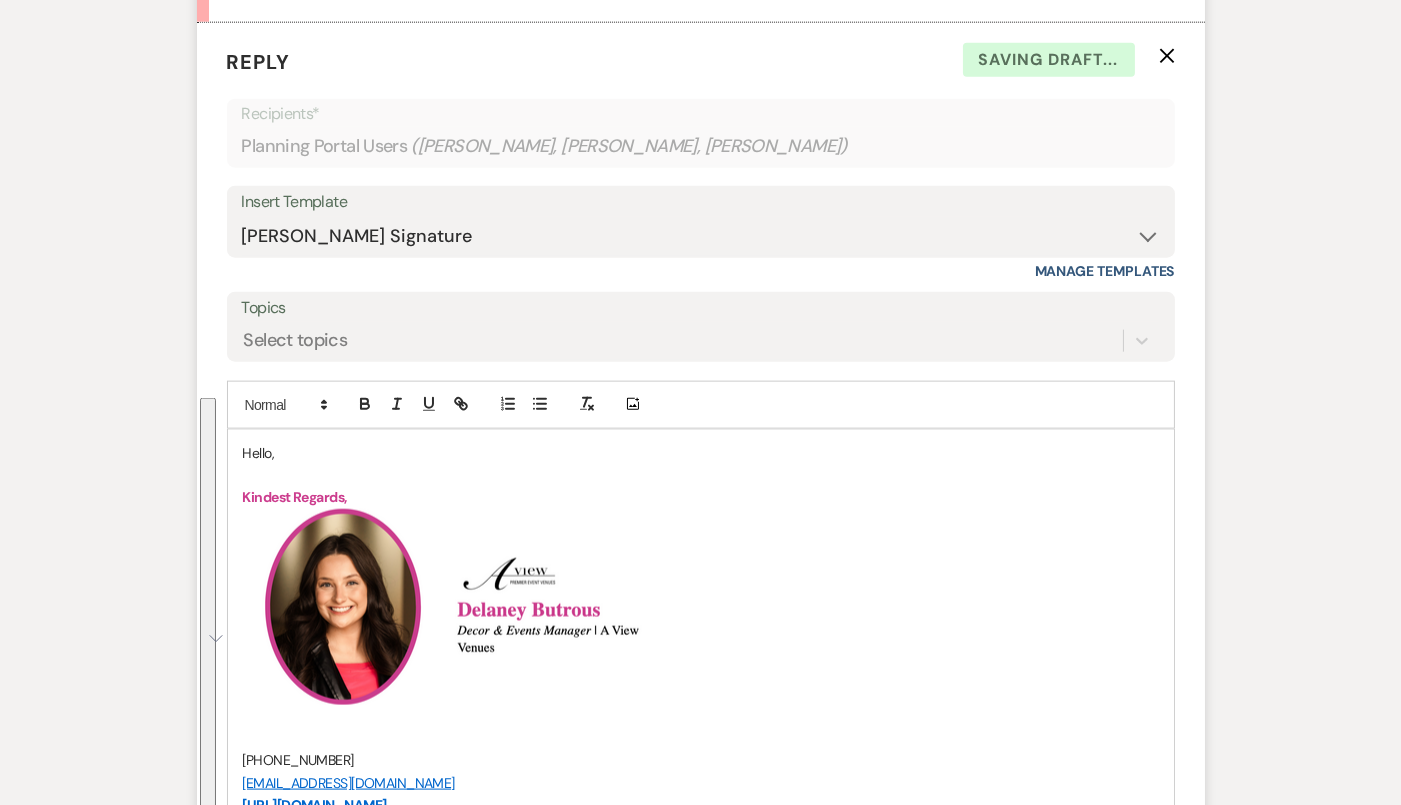 click on "Hello," at bounding box center (701, 453) 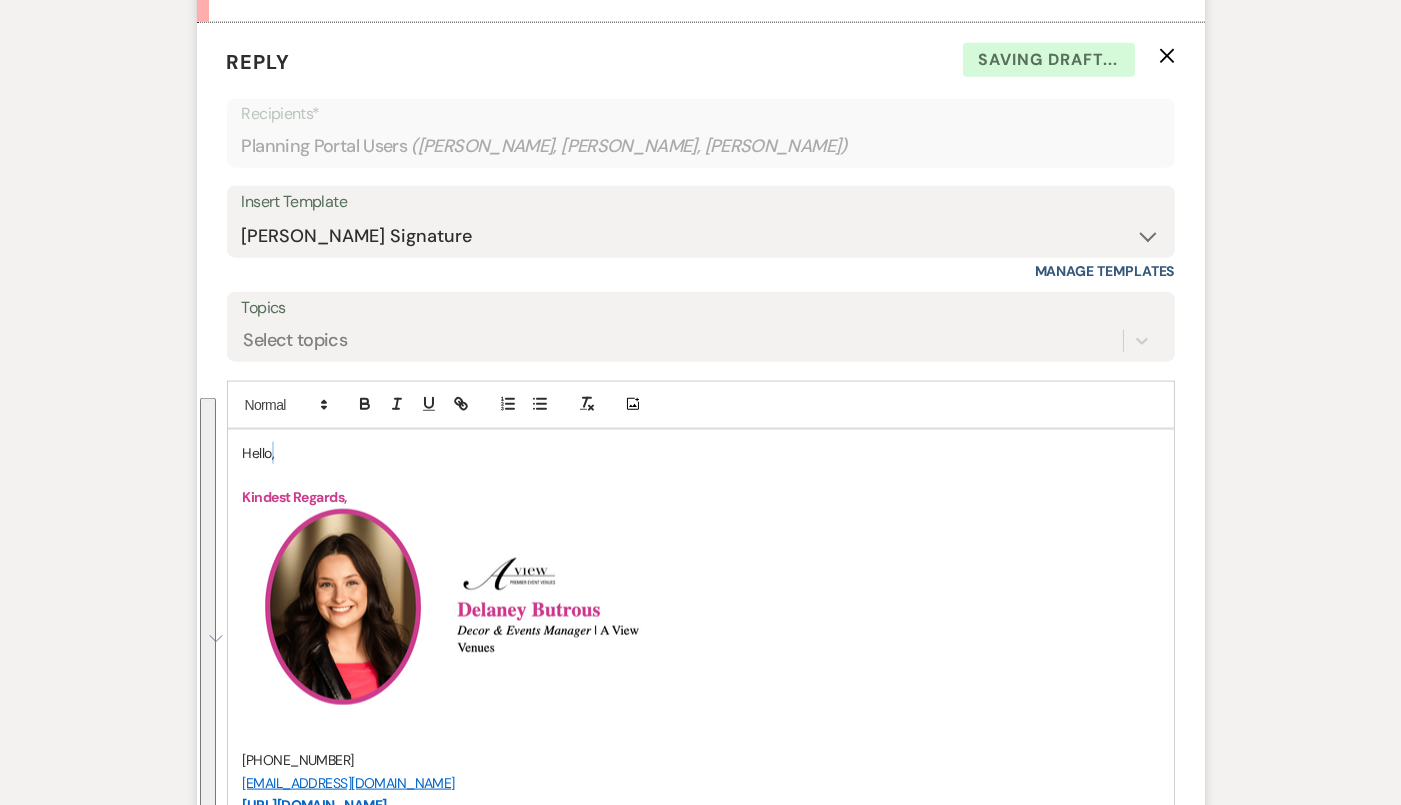 click on "Hello," at bounding box center (701, 453) 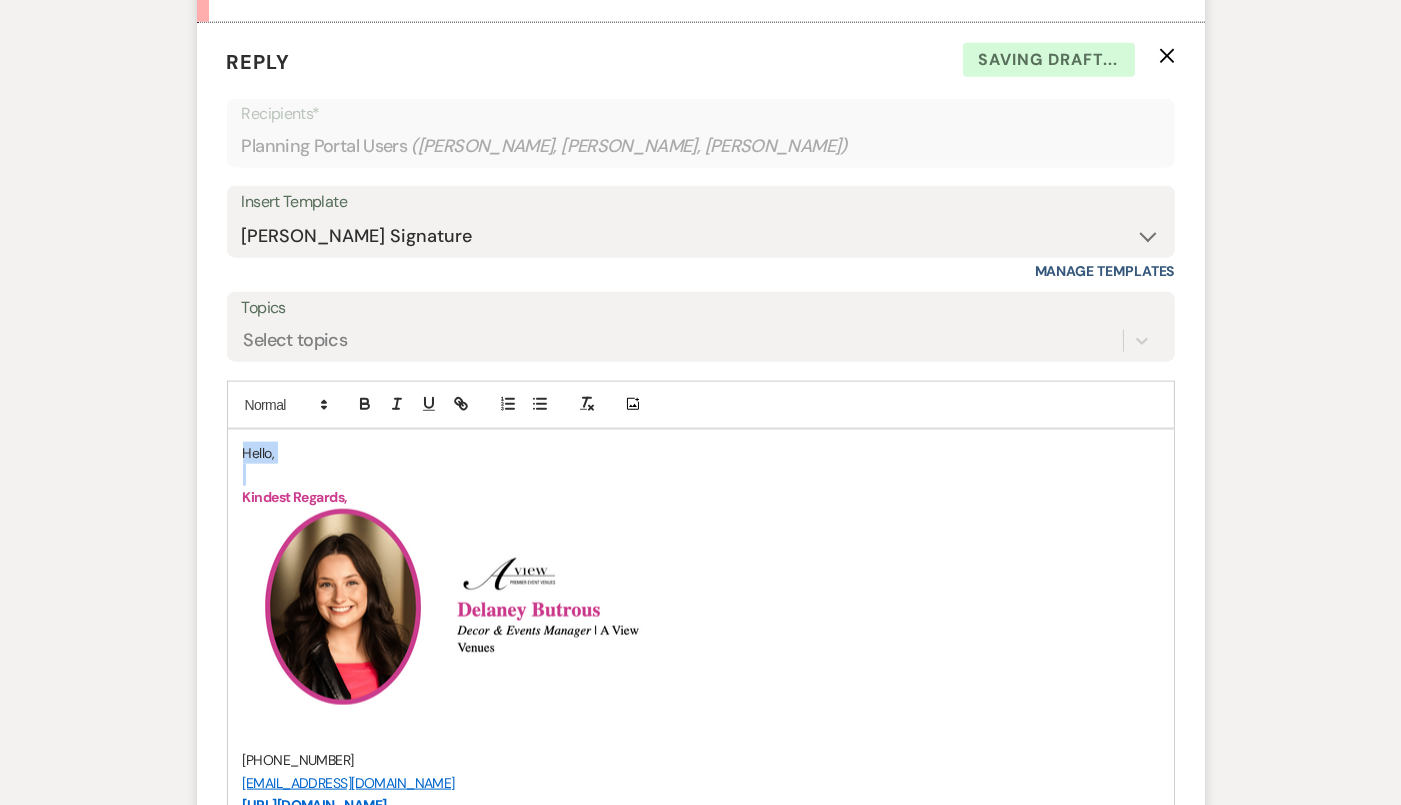 click on "Hello," at bounding box center (701, 453) 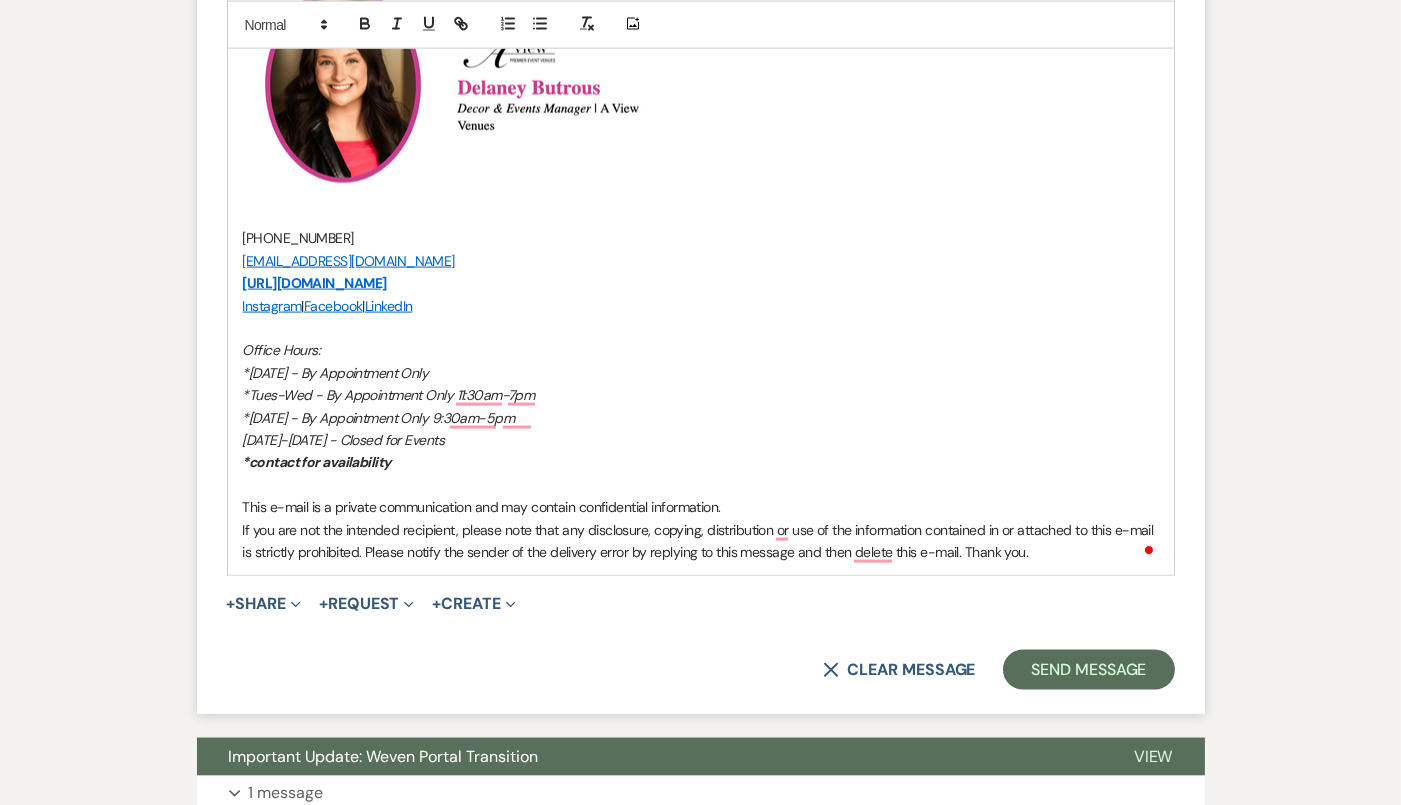 scroll, scrollTop: 4910, scrollLeft: 0, axis: vertical 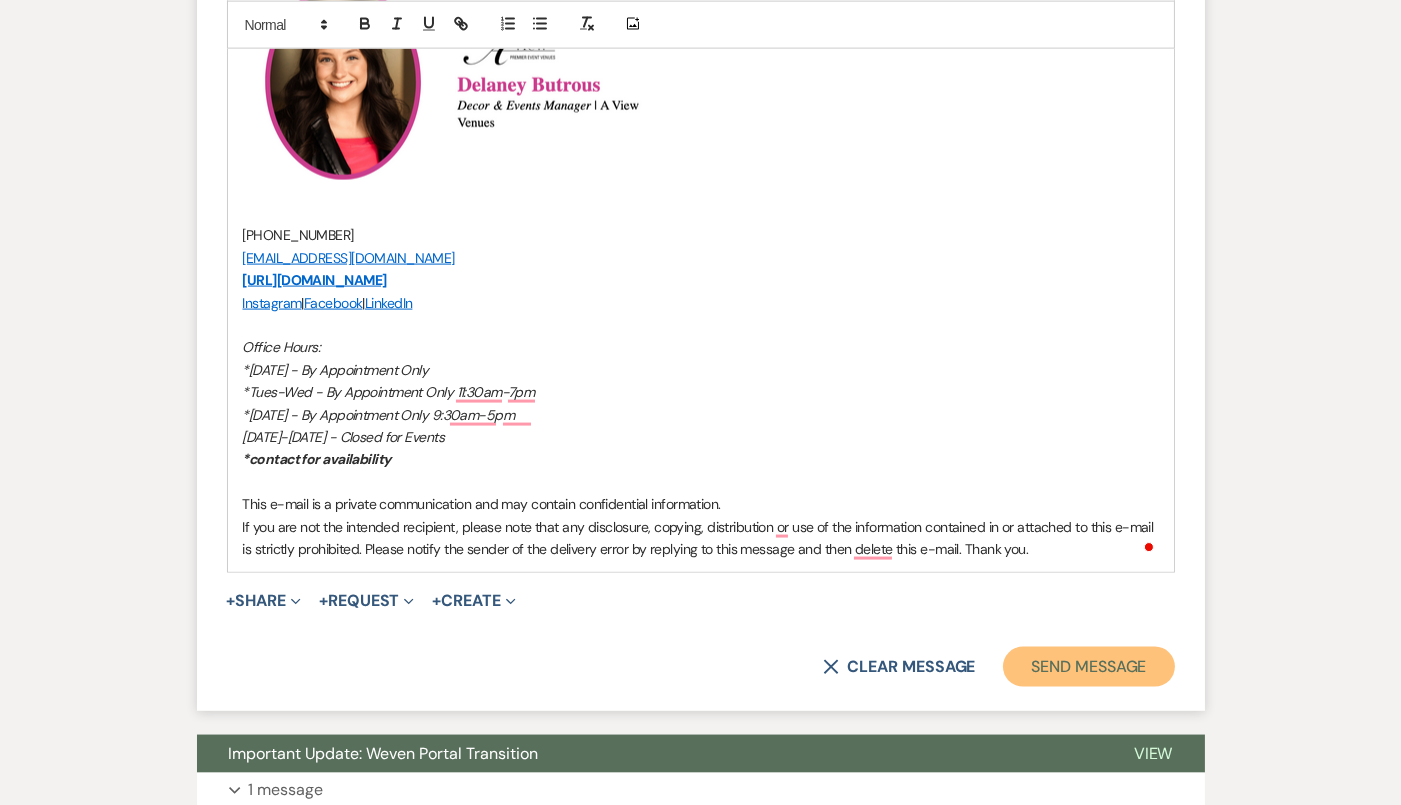 click on "Send Message" at bounding box center (1088, 667) 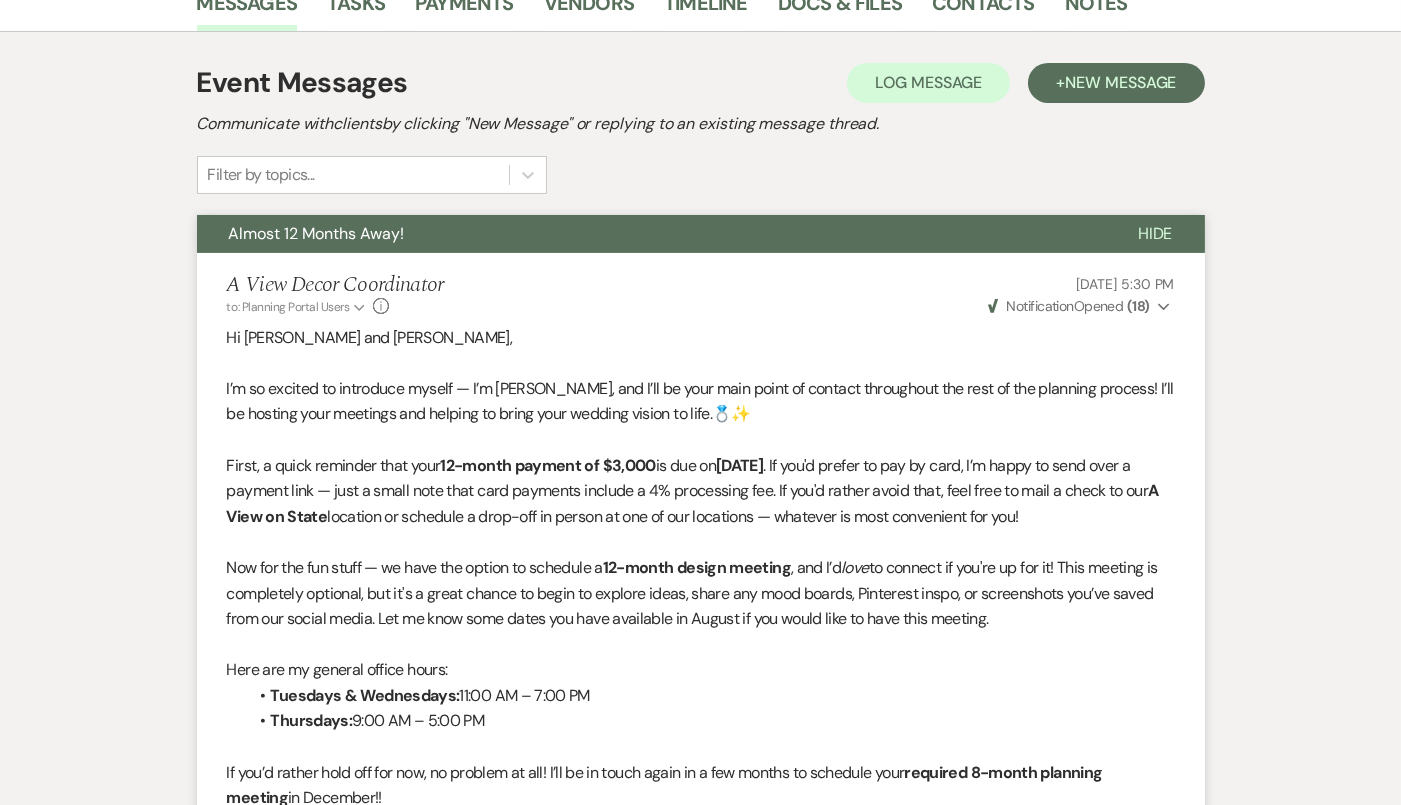 scroll, scrollTop: 302, scrollLeft: 0, axis: vertical 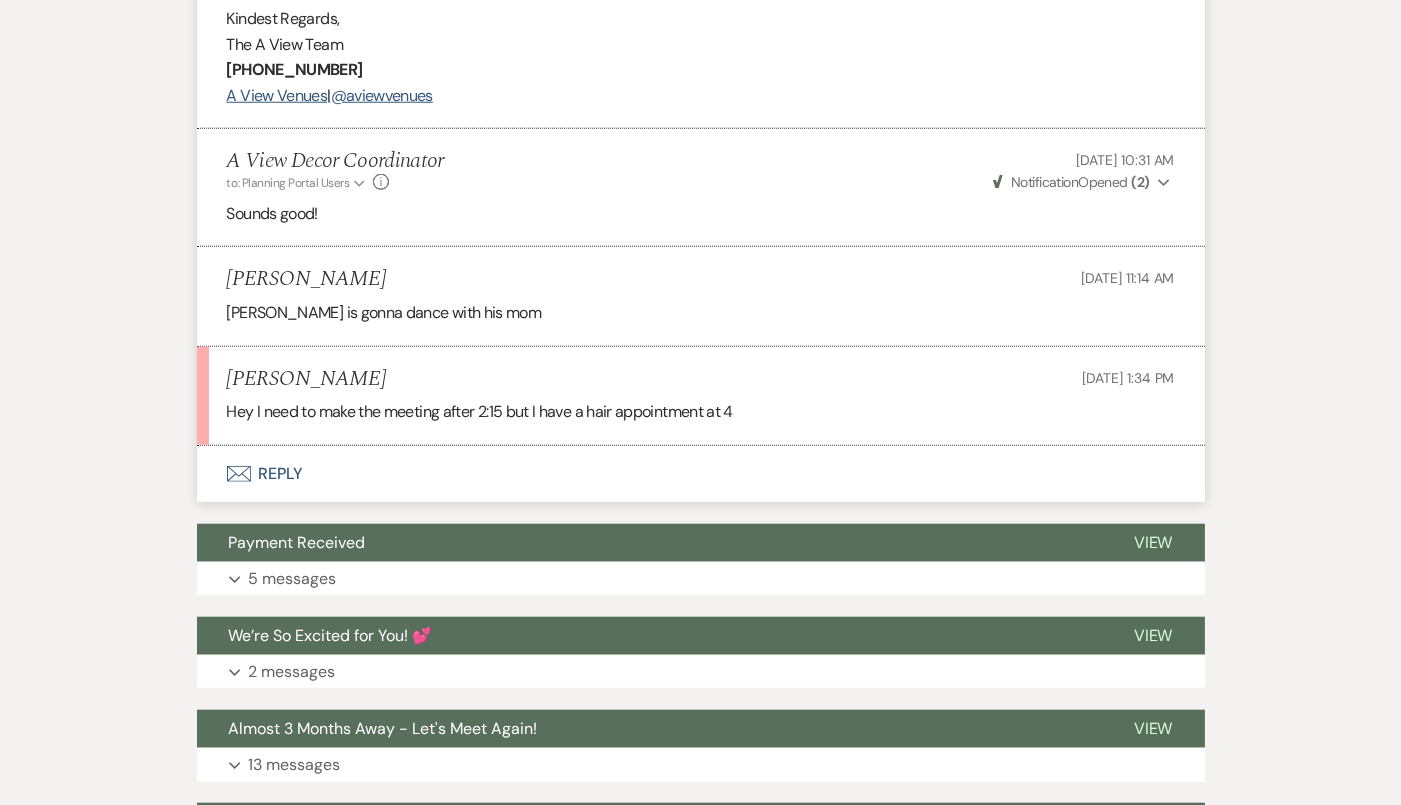 click on "Envelope Reply" at bounding box center [701, 474] 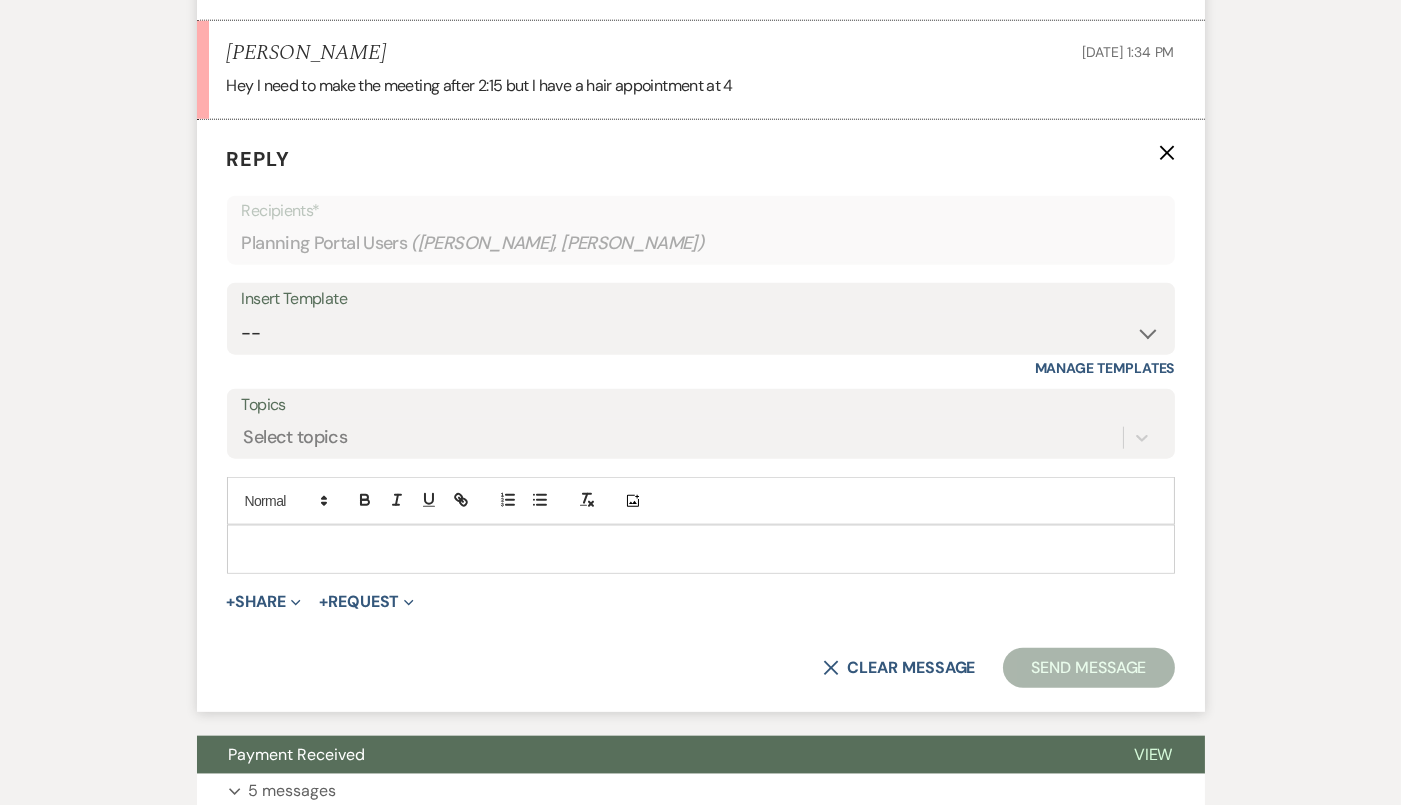 scroll, scrollTop: 3593, scrollLeft: 0, axis: vertical 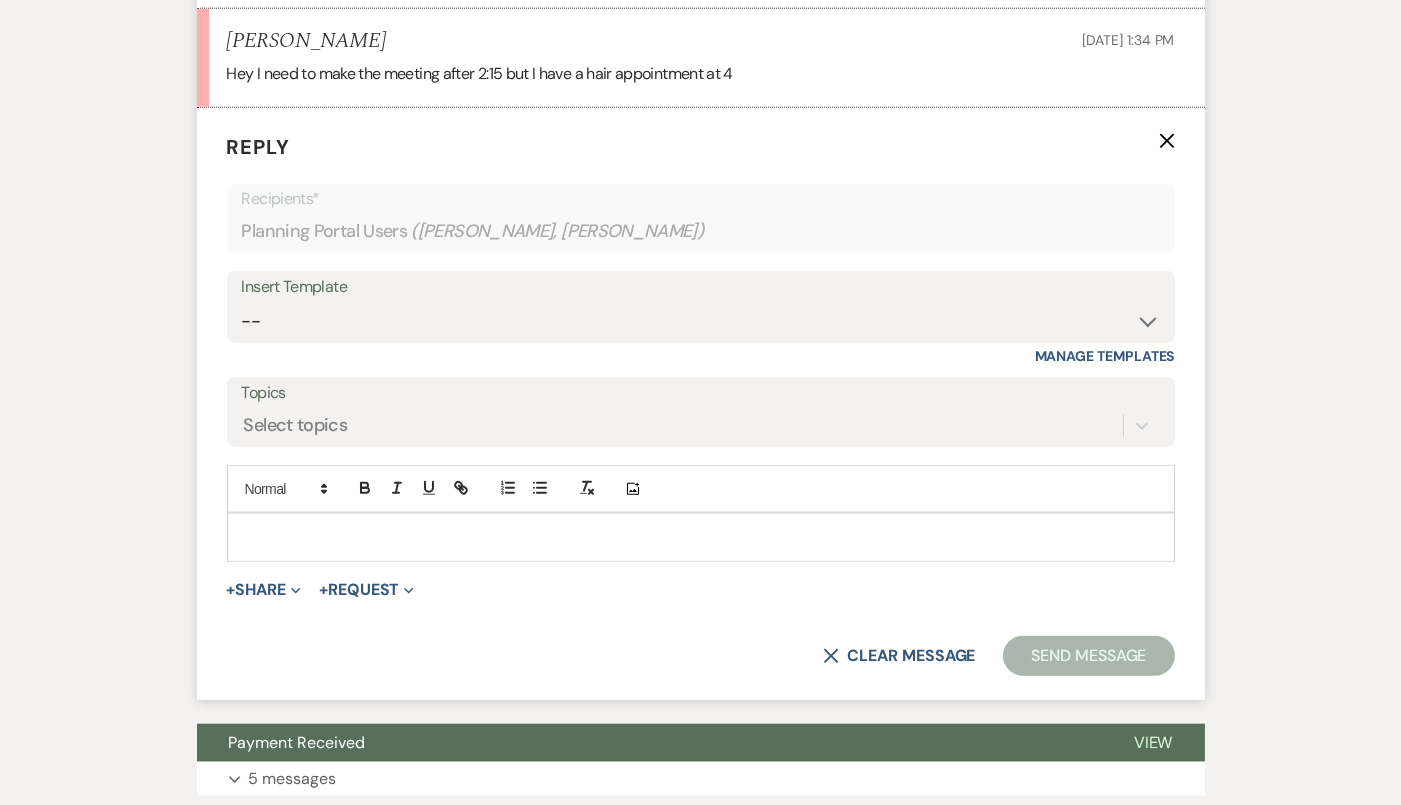 click at bounding box center [701, 537] 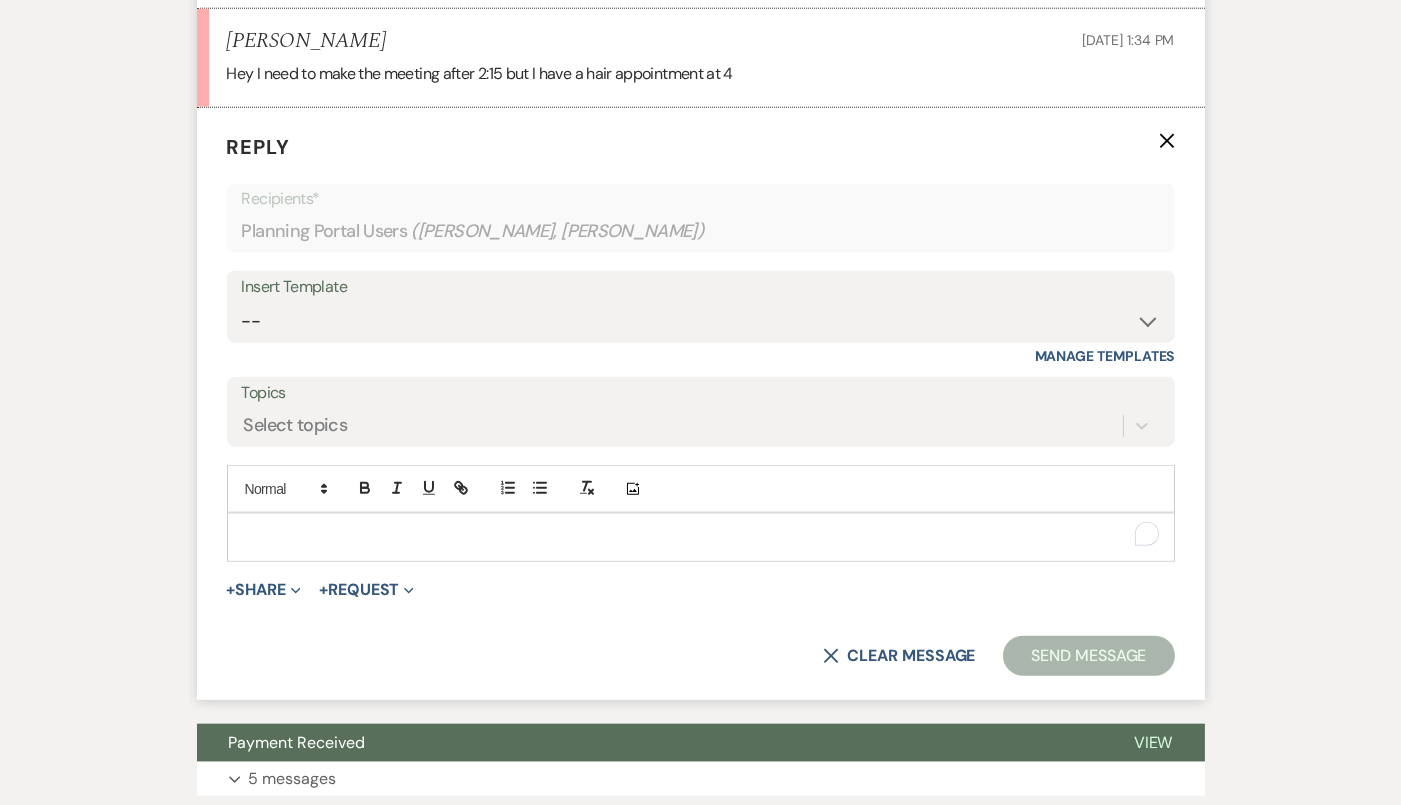 type 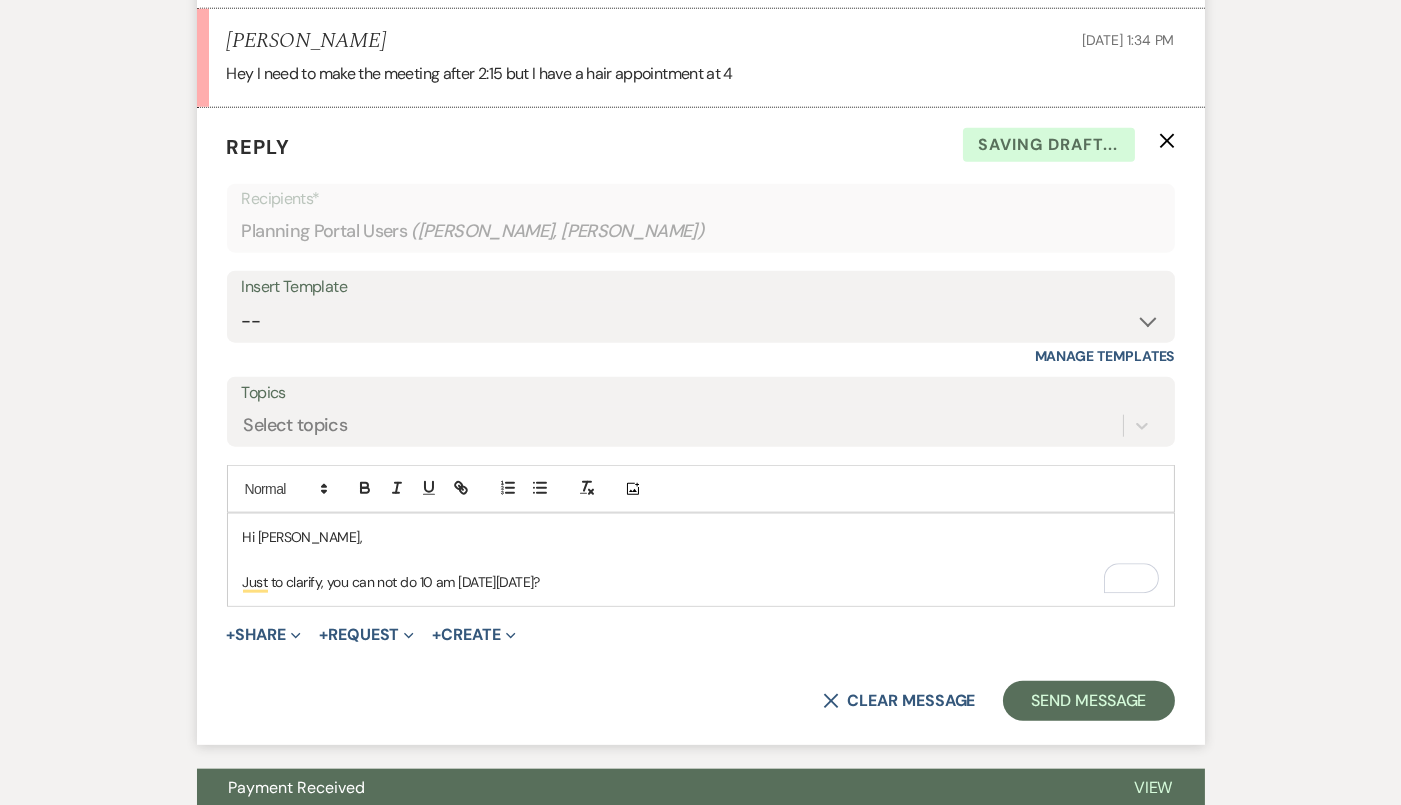 click on "Just to clarify, you can not do 10 am on Thursday, August 7th?" at bounding box center [701, 582] 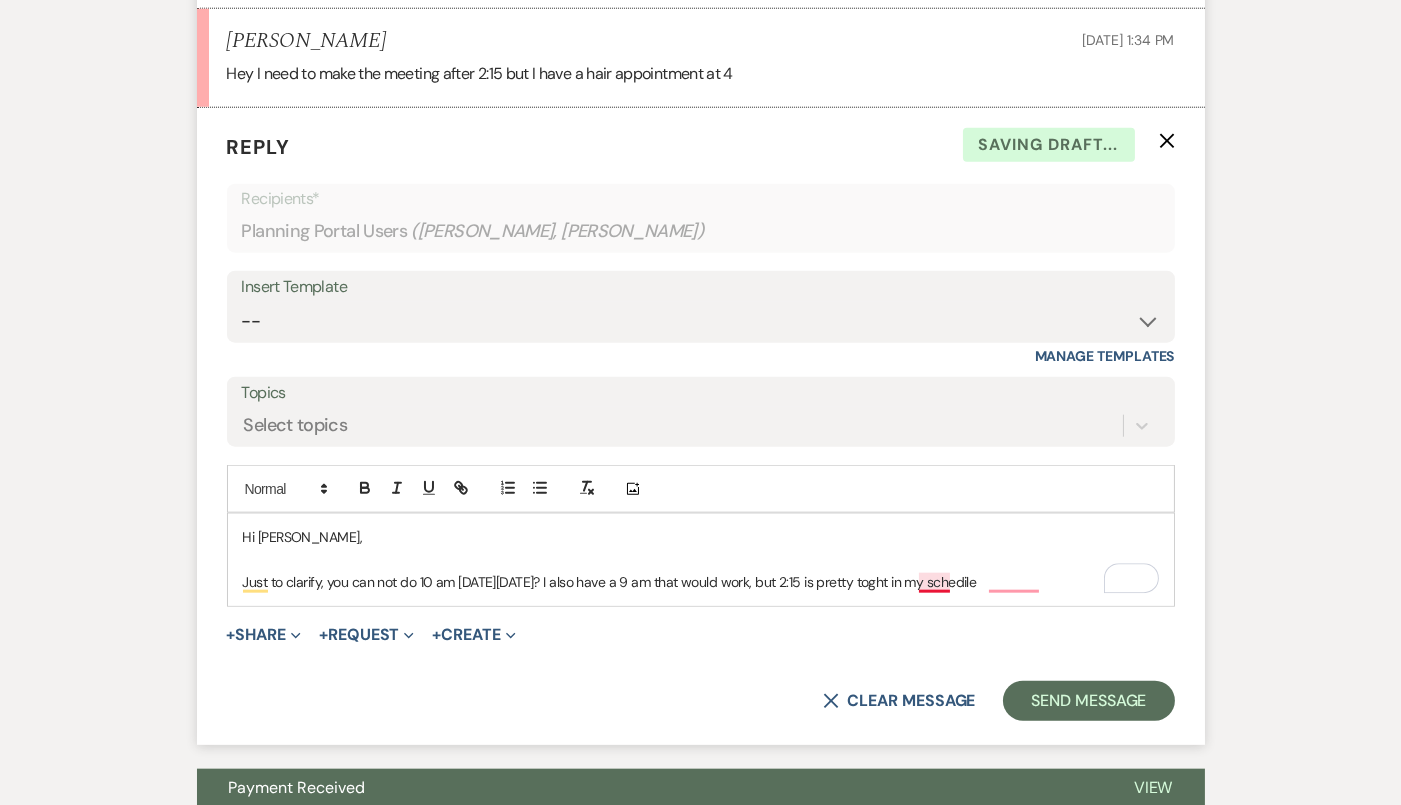 click on "Just to clarify, you can not do 10 am on Thursday, August 7th? I also have a 9 am that would work, but 2:15 is pretty toght in my schedile" at bounding box center (701, 582) 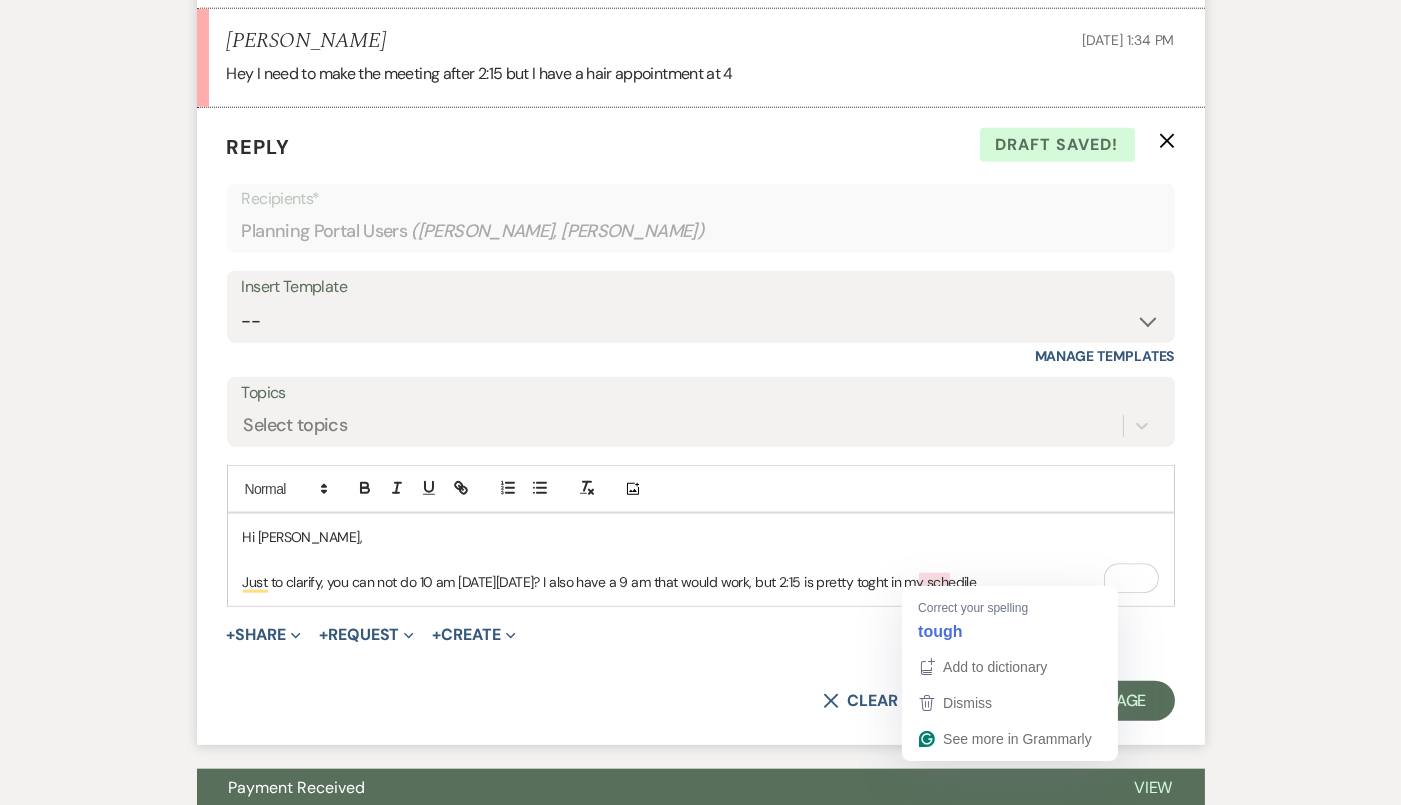 click on "Just to clarify, you can not do 10 am on Thursday, August 7th? I also have a 9 am that would work, but 2:15 is pretty toght in my schedile" at bounding box center [701, 582] 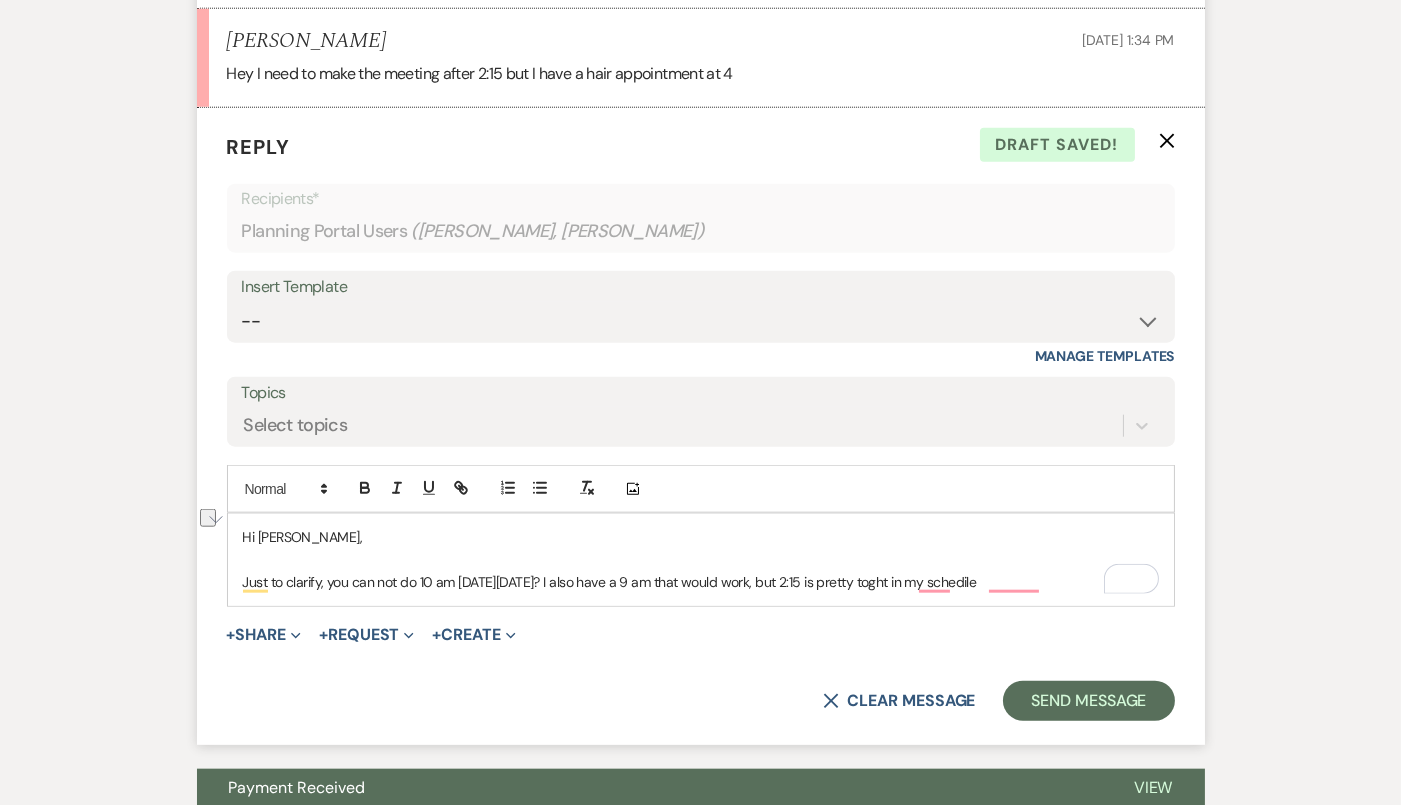 drag, startPoint x: 1065, startPoint y: 579, endPoint x: 822, endPoint y: 582, distance: 243.01852 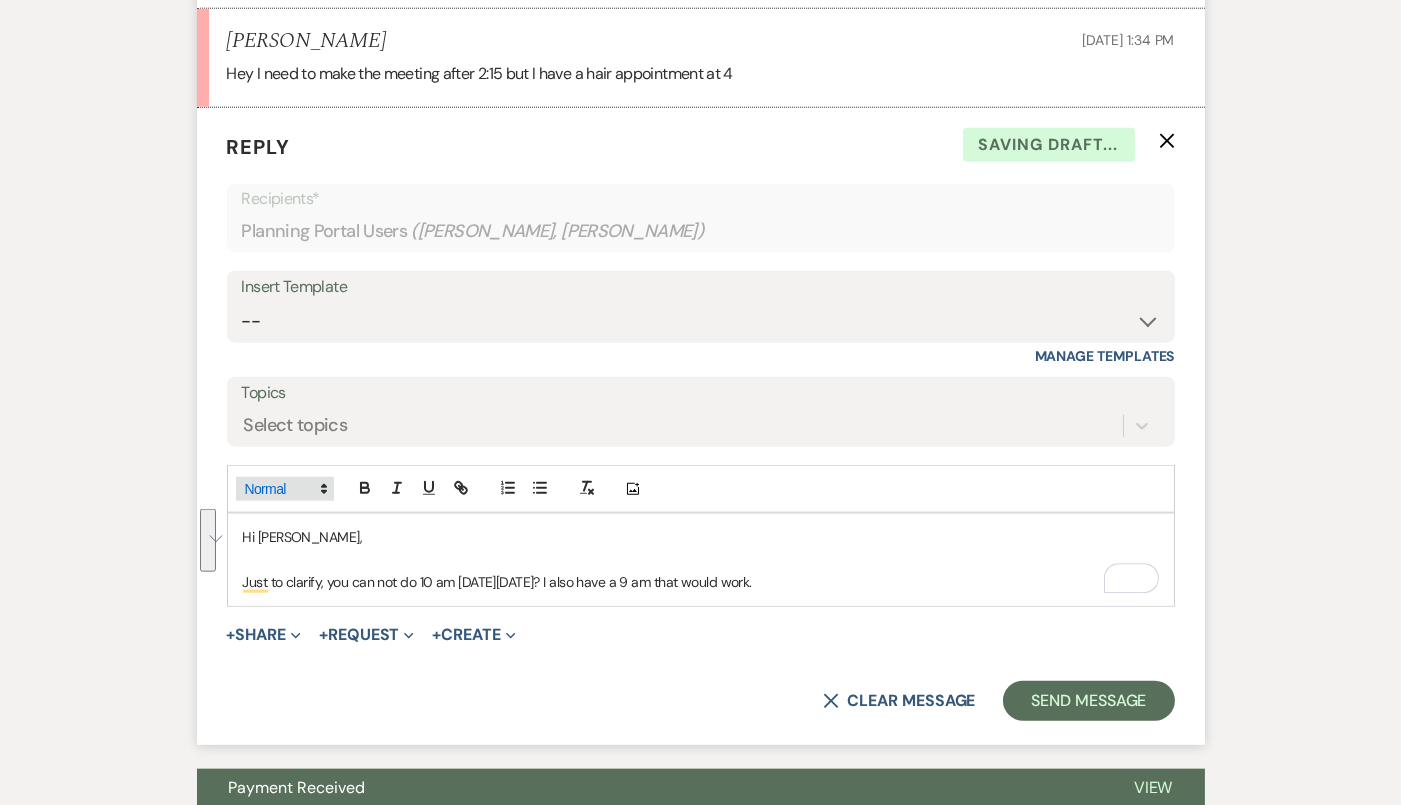 drag, startPoint x: 880, startPoint y: 578, endPoint x: 271, endPoint y: 471, distance: 618.32837 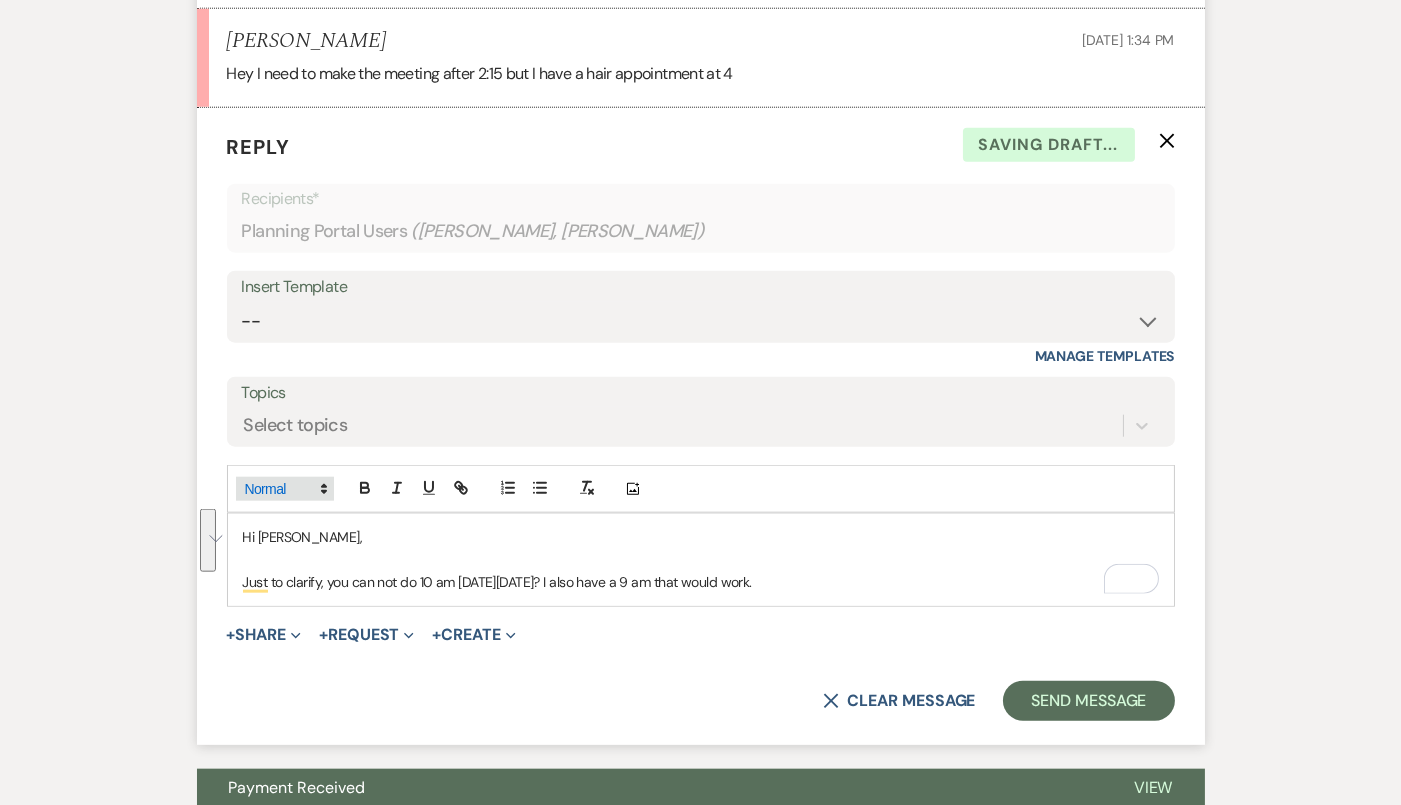 copy on "Hi Danielle,  Just to clarify, you can not do 10 am on Thursday, August 7th? I also have a 9 am that would work." 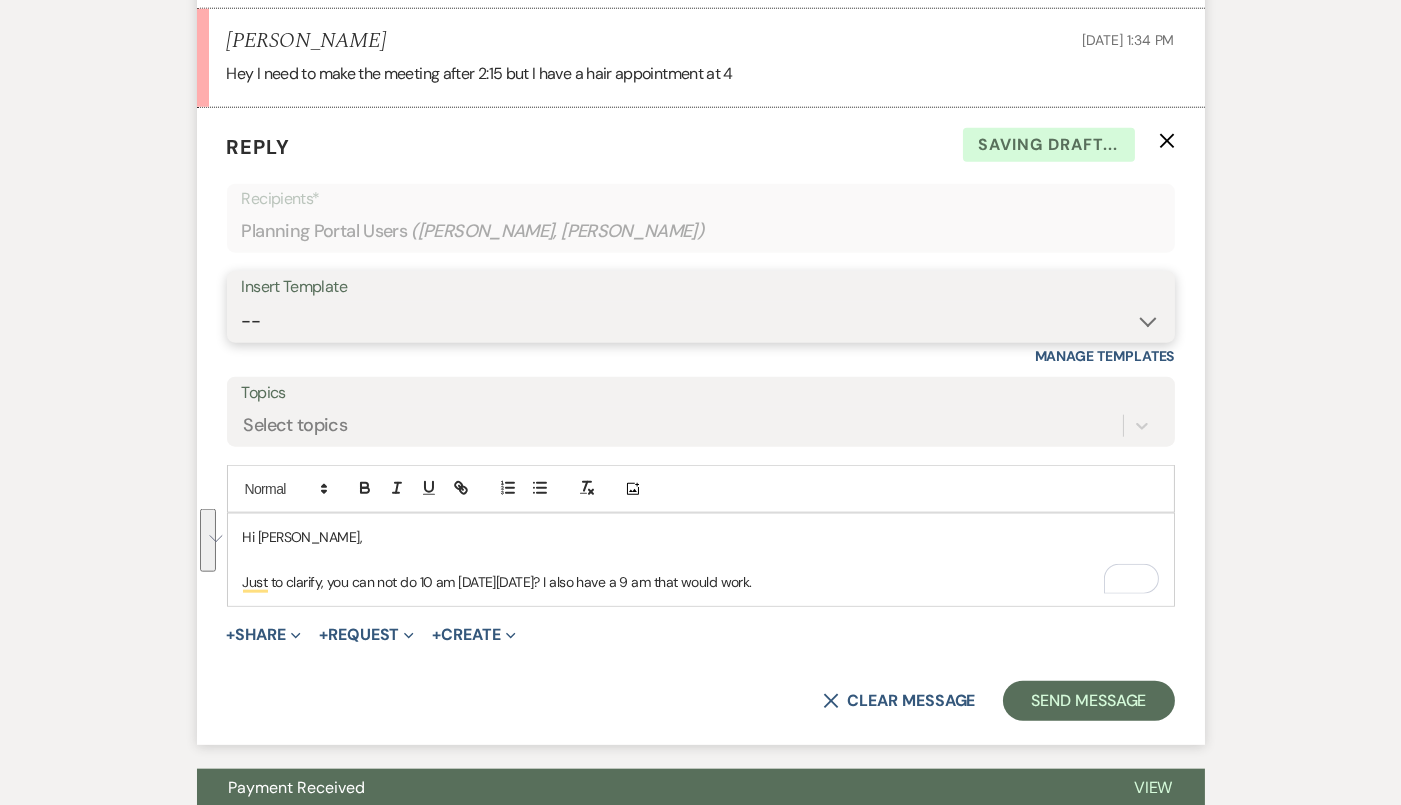click on "-- Tour Confirmation Contract (Pre-Booked Leads) Out of office Inquiry Email All 3 Venues Inquiry Welcome Email Initial Inquiry Follow Up Say YES to the Venue!  Britney Tour Follow Up - A Special Note from A View  Lindsay Signature Pharna Signature Pharna  Brochure Download Follow Up A View on State - Drop Box 12 Month Payment & Optional Meeting - Delaney 8 Month Meeting - Delaney 12 M Payment - PC 8 M Meeting - PC 3 M - PC Final - PC Post Final  - PC Delaney Payments - DB Del & PC  Brit Signature LL Signature Lead Follow Up 2nd Lead Follow Up Kristen" at bounding box center (701, 321) 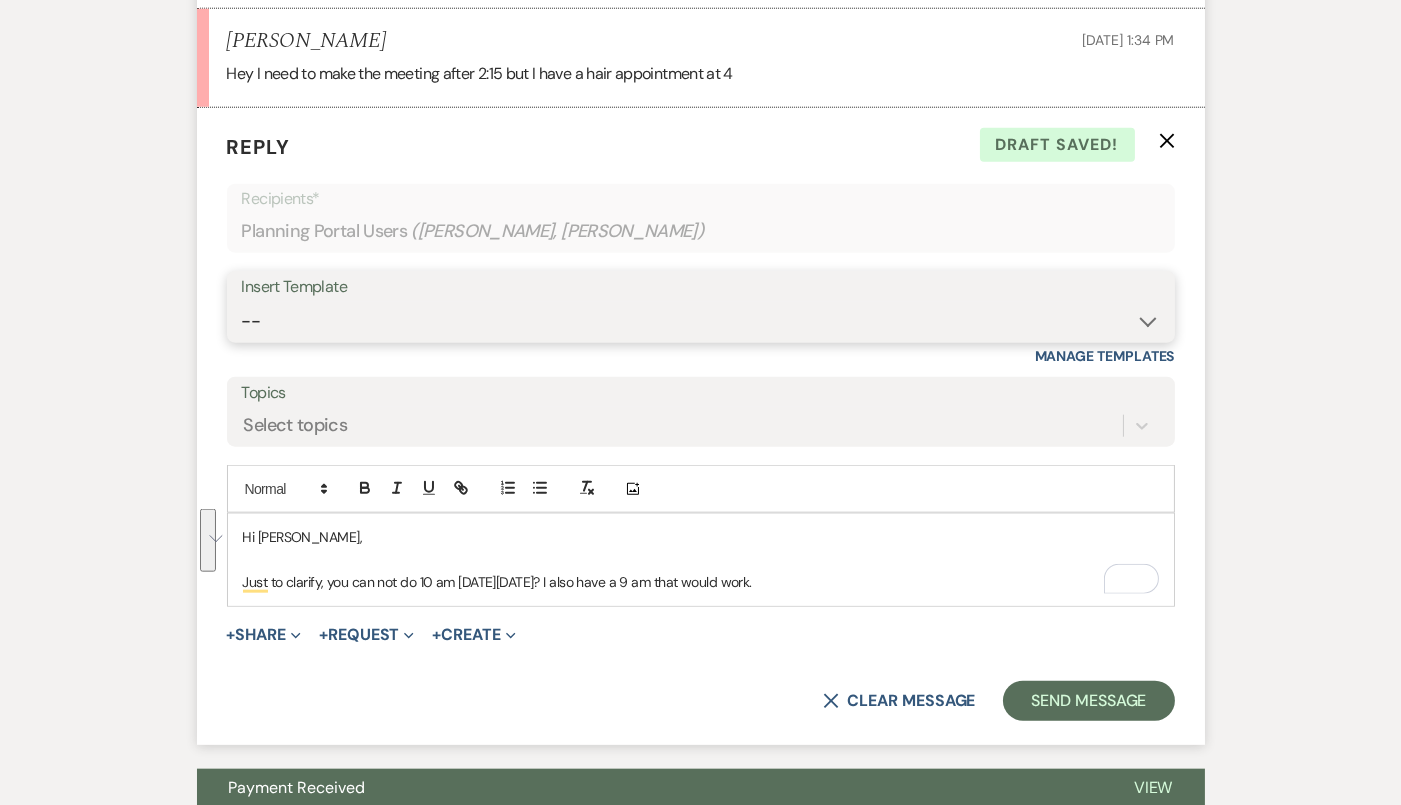 select on "4142" 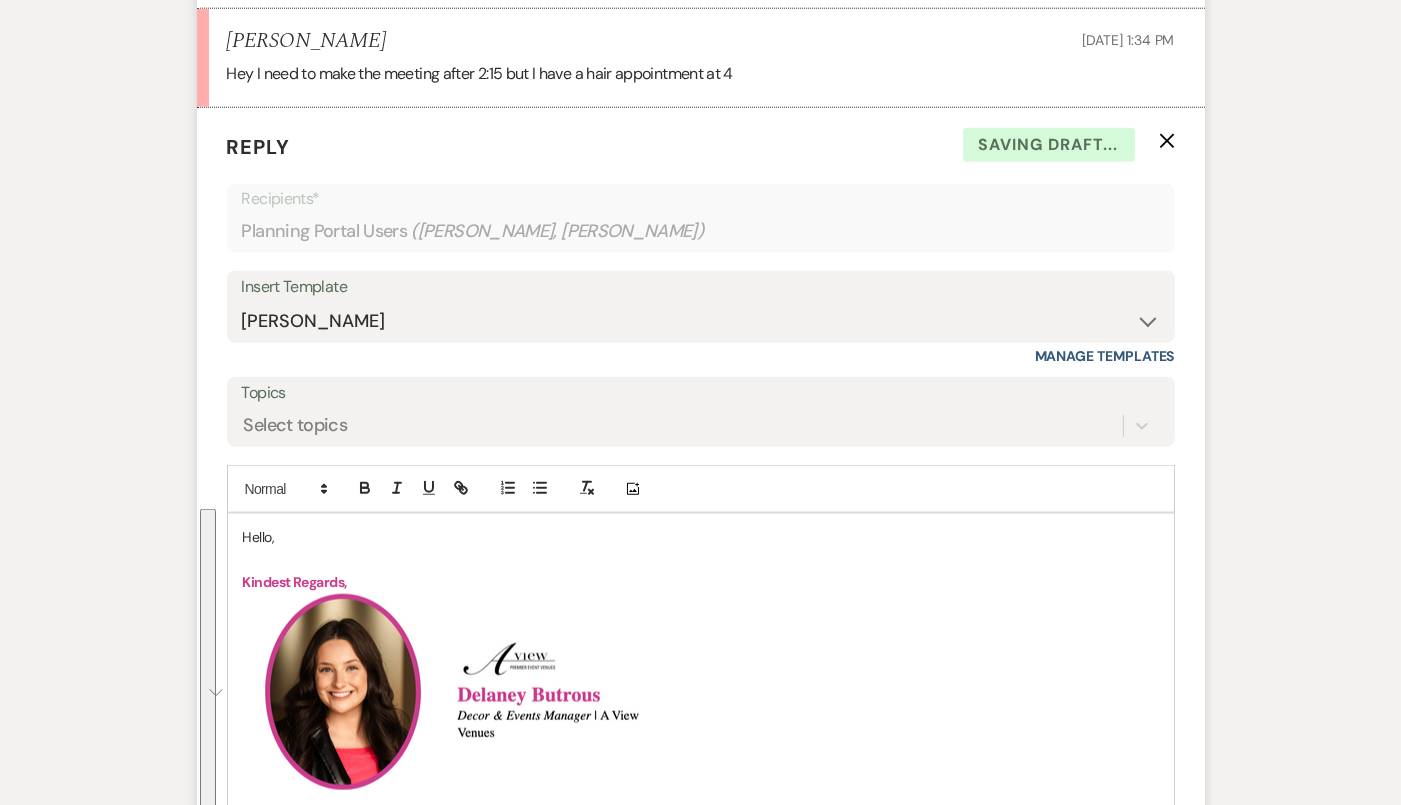 click on "Hello," at bounding box center (701, 537) 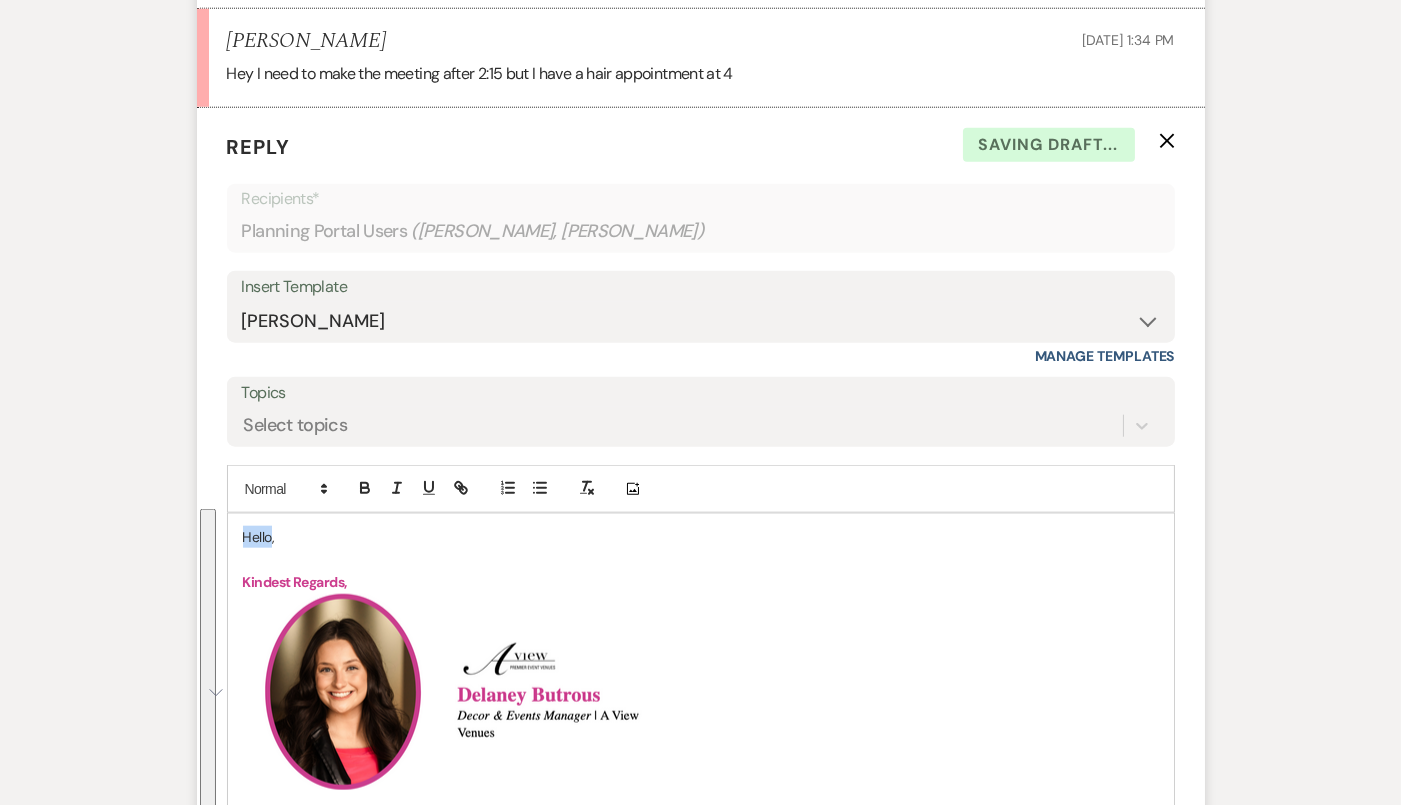 click on "Hello," at bounding box center [701, 537] 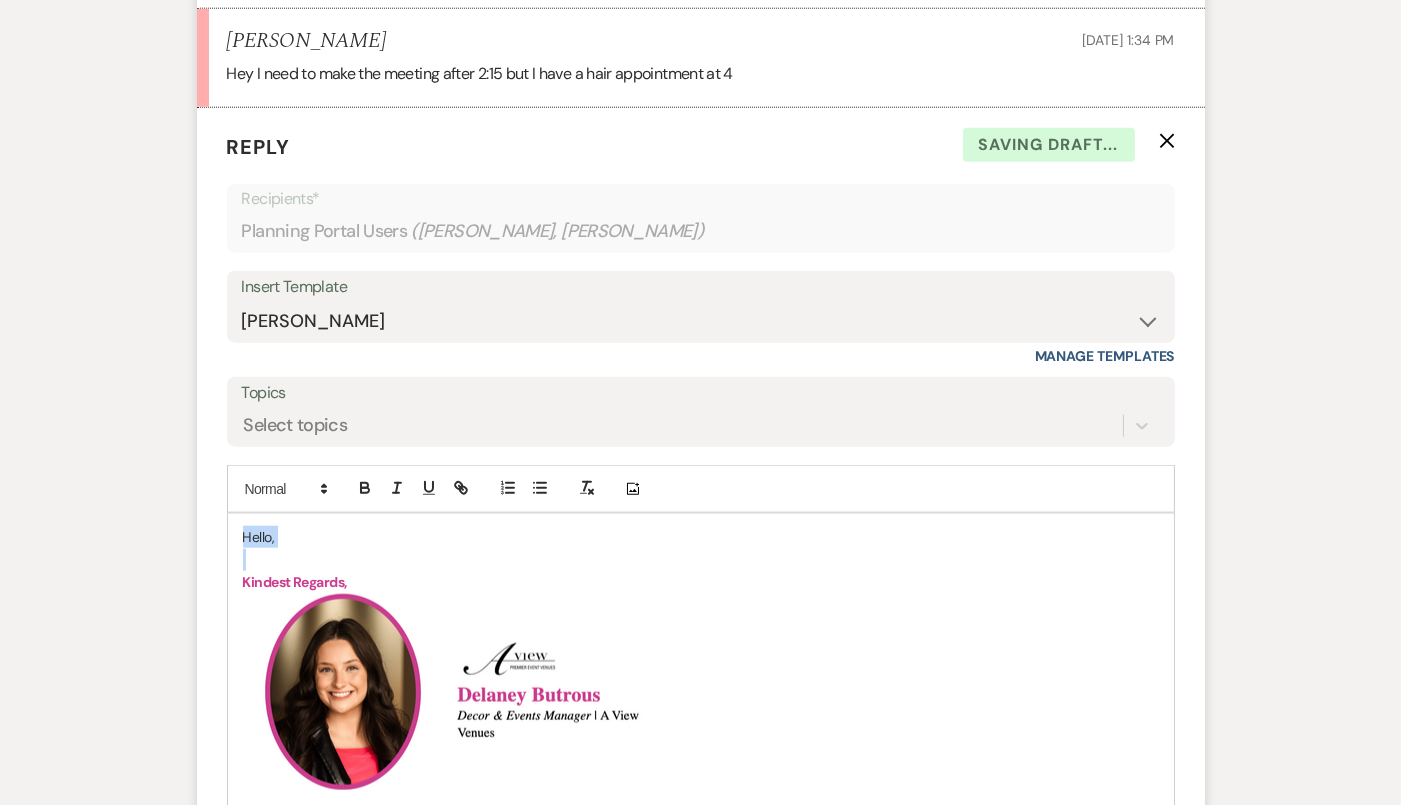 click on "Hello," at bounding box center (701, 537) 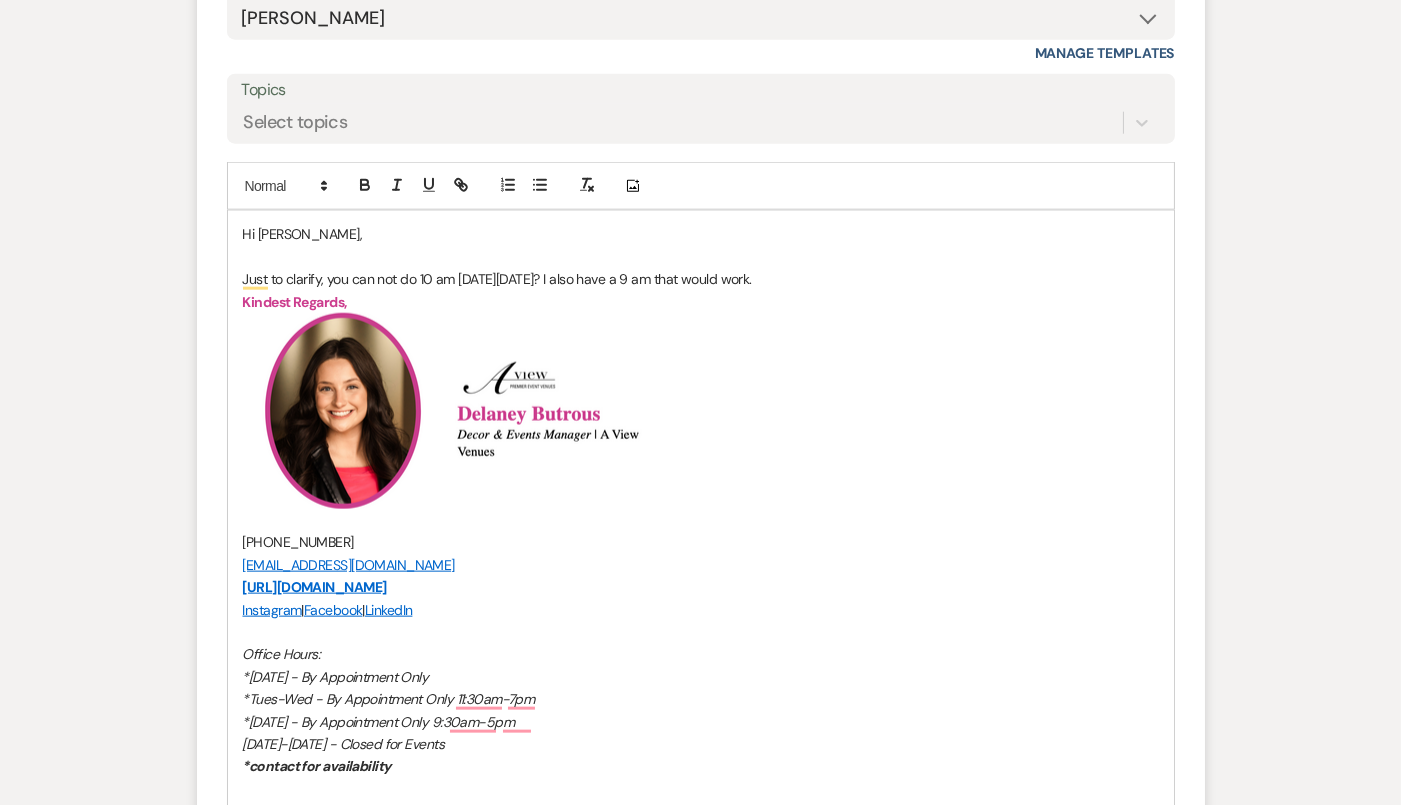 scroll, scrollTop: 4235, scrollLeft: 0, axis: vertical 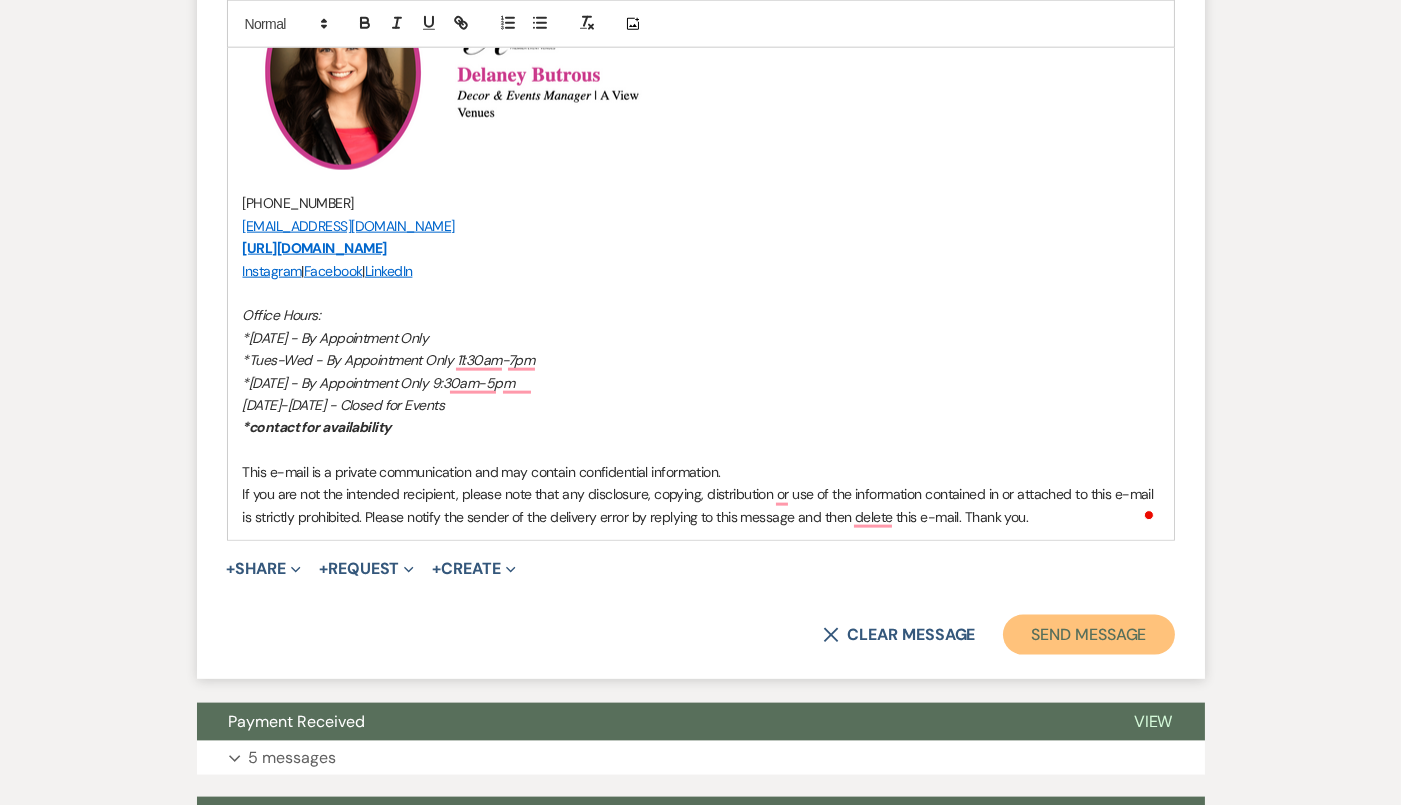 click on "Send Message" at bounding box center (1088, 635) 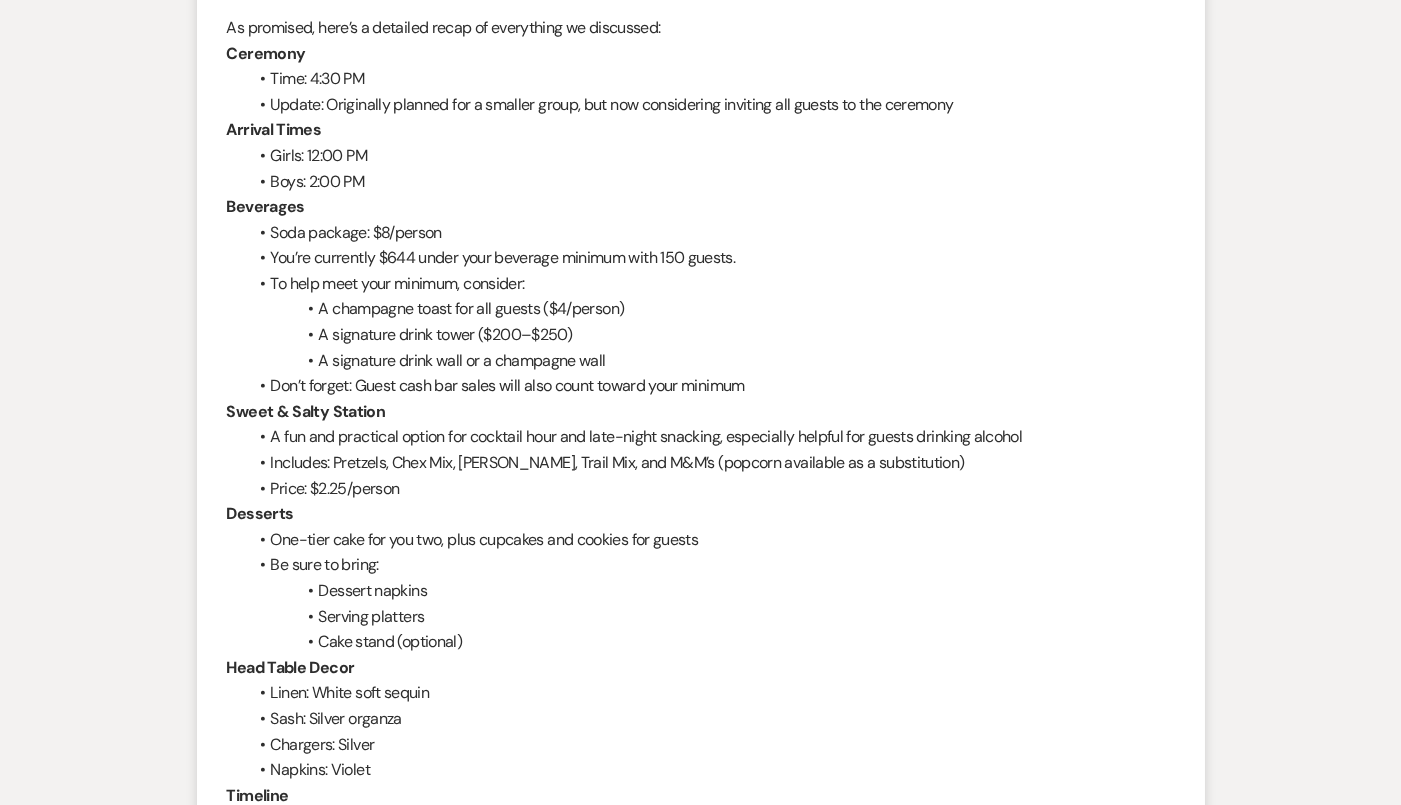 scroll, scrollTop: 0, scrollLeft: 0, axis: both 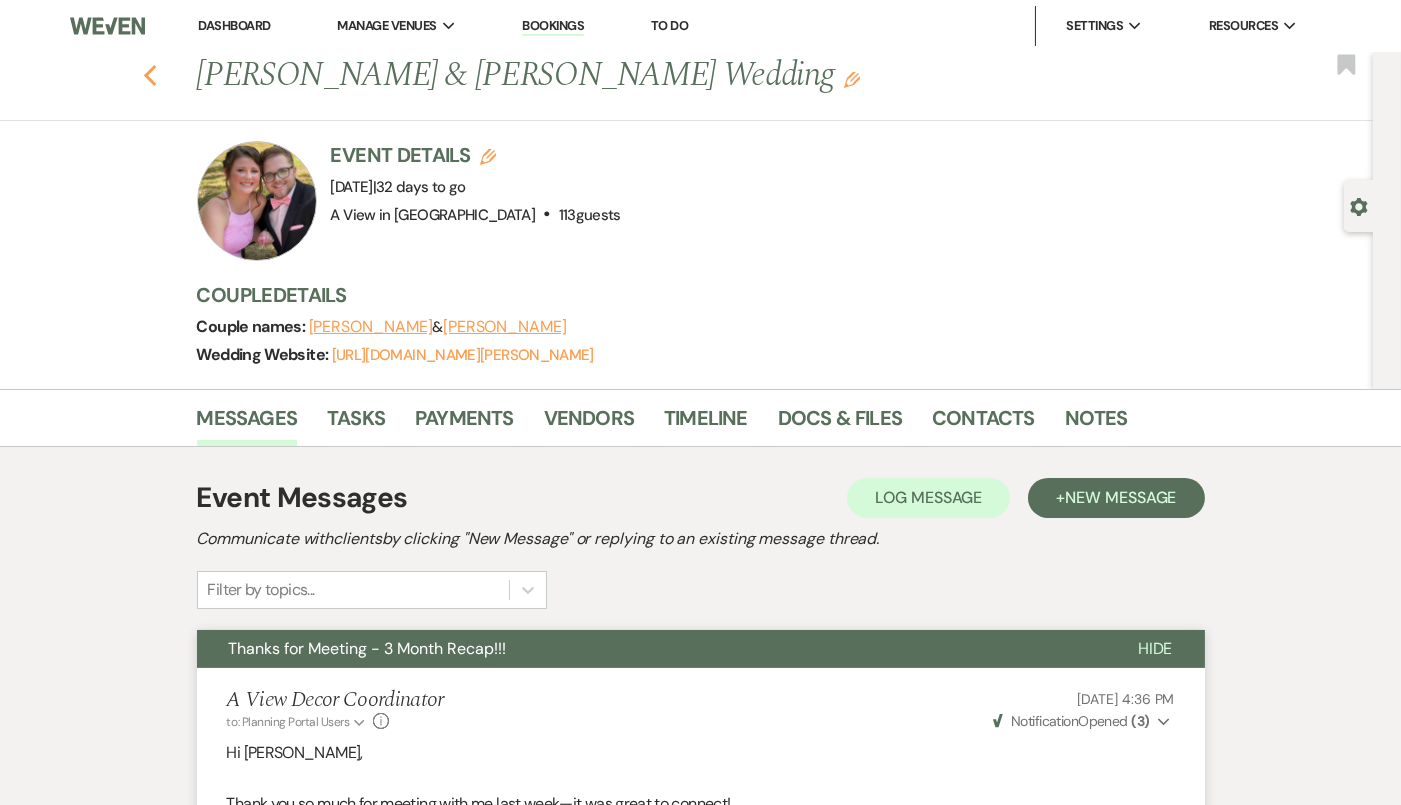 click 